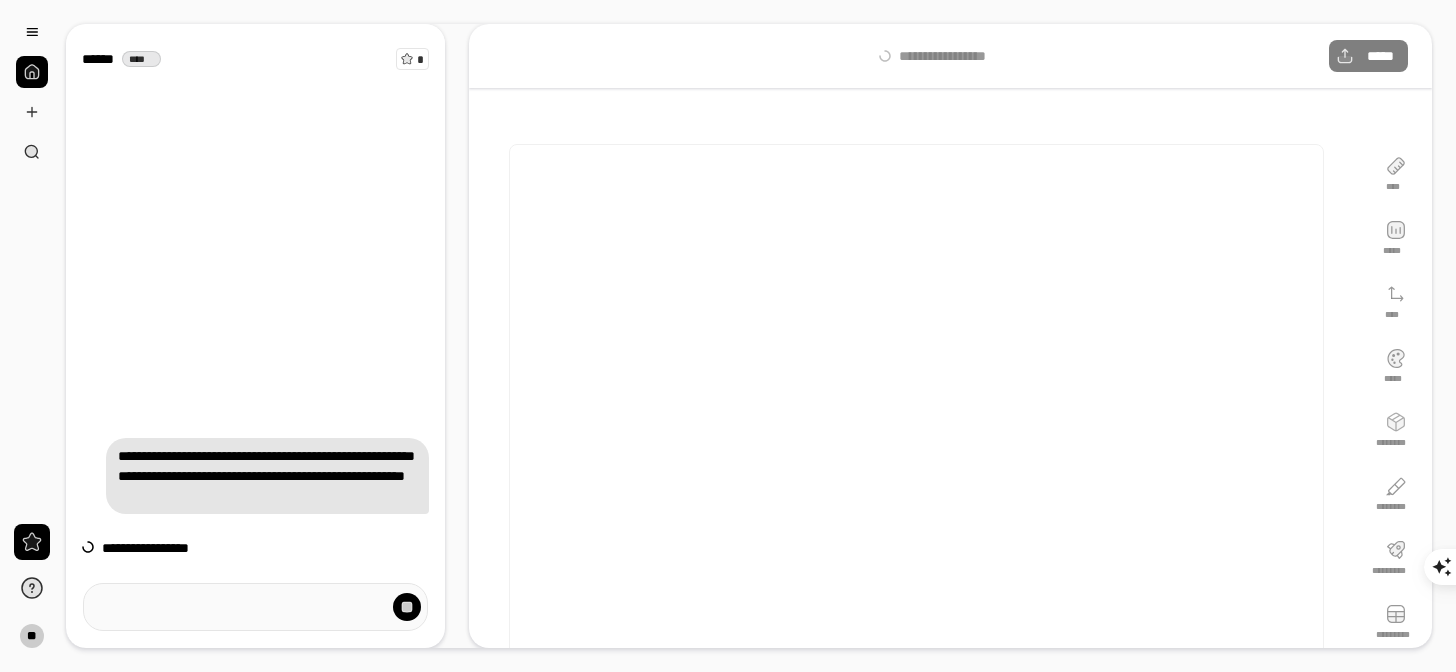 scroll, scrollTop: 0, scrollLeft: 0, axis: both 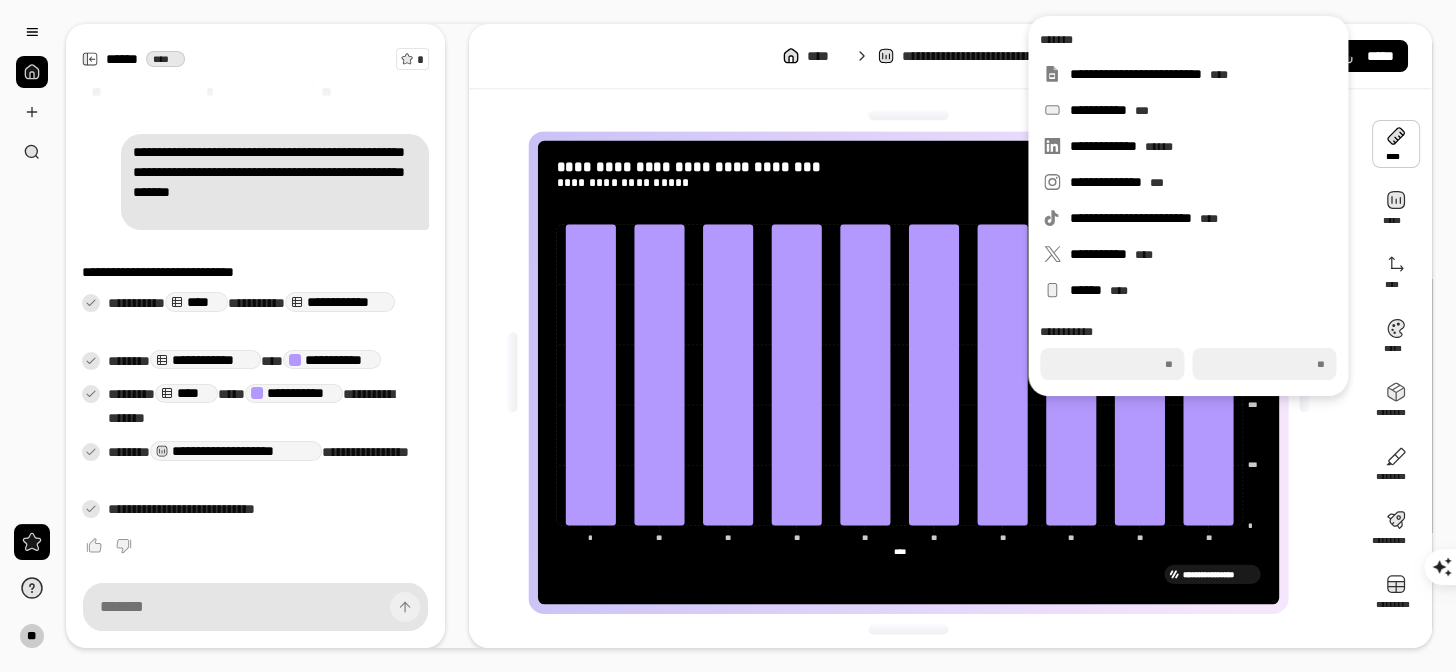 click at bounding box center (1396, 144) 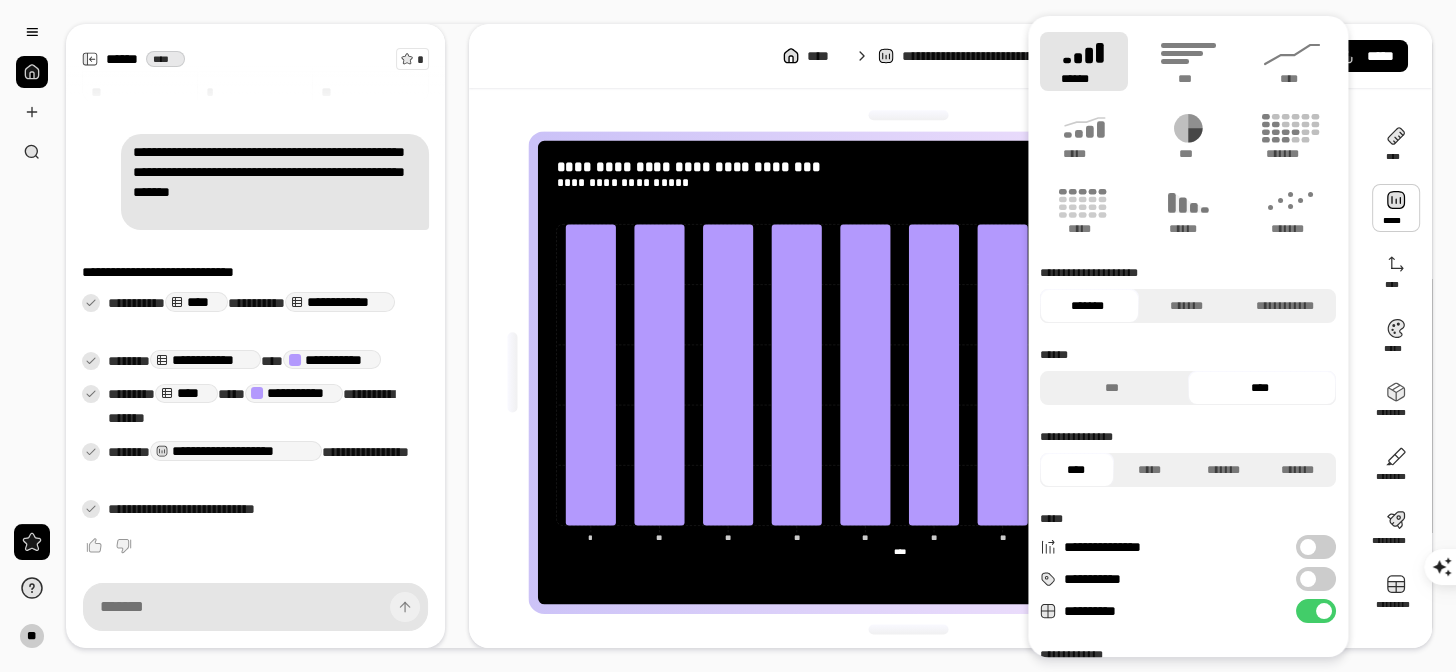 click at bounding box center [1396, 208] 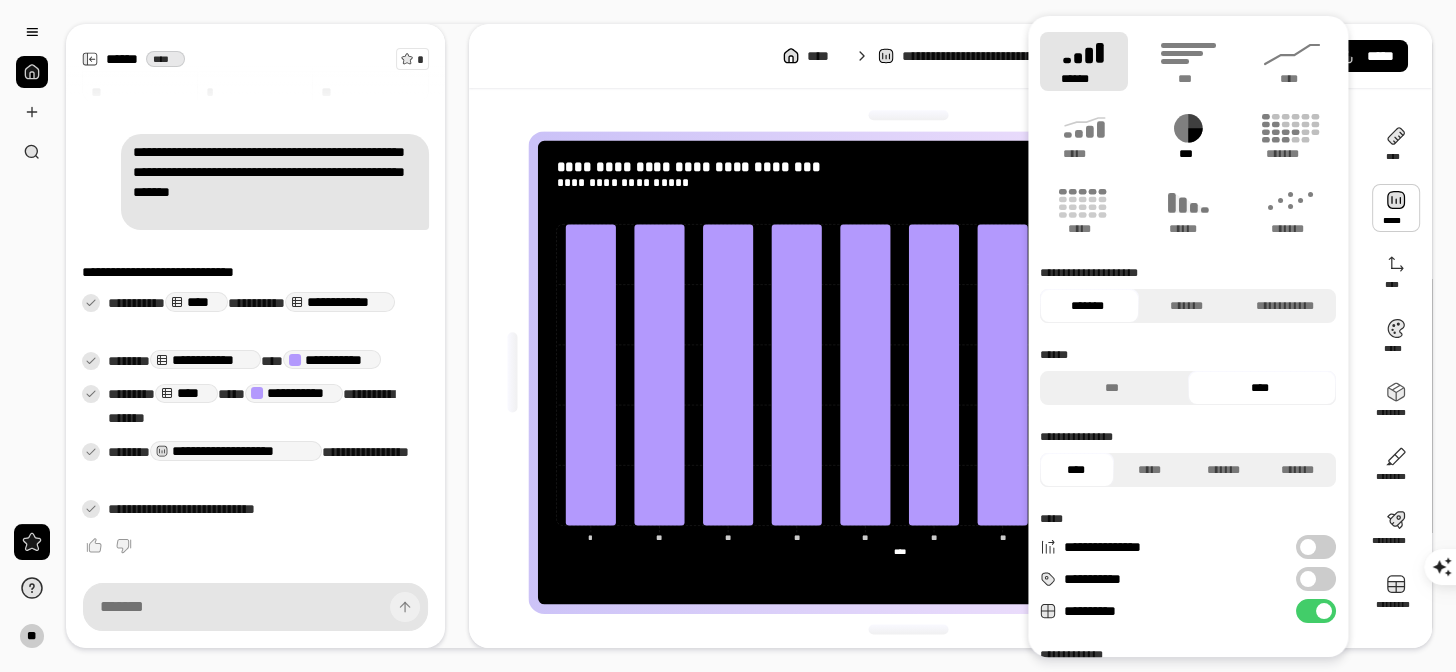 click 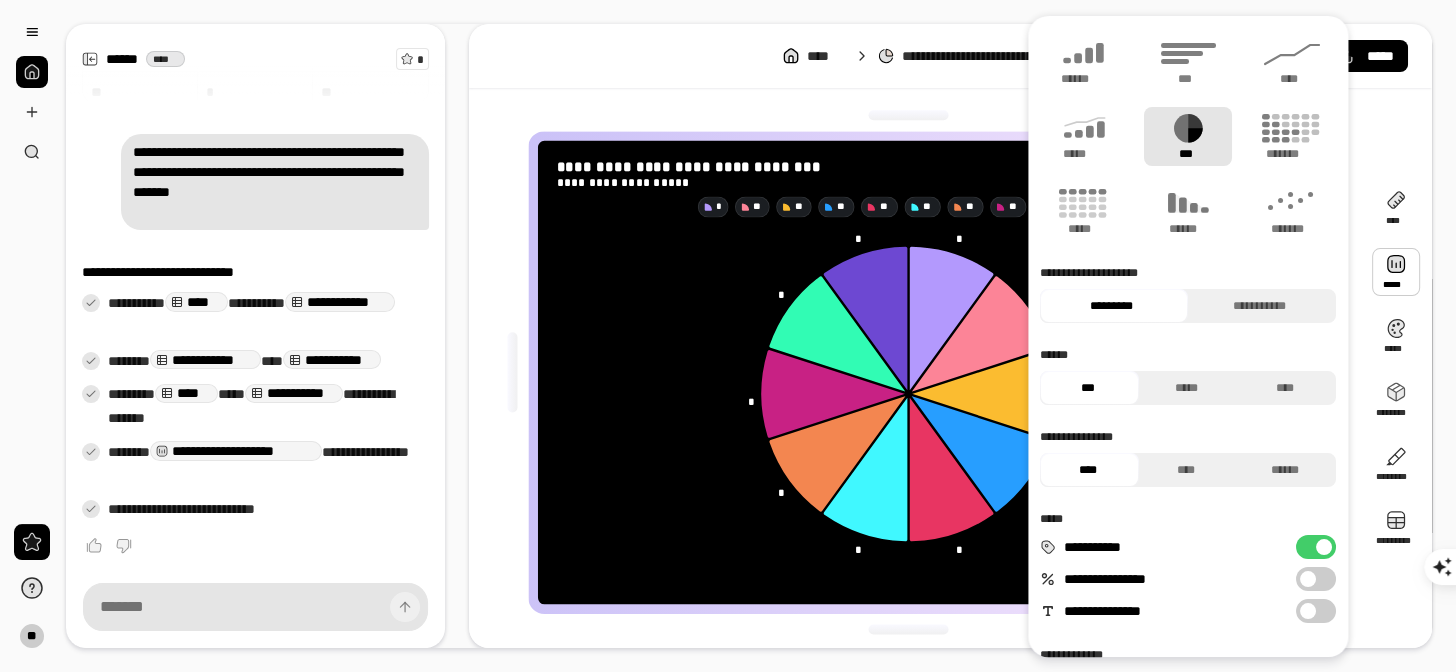 click 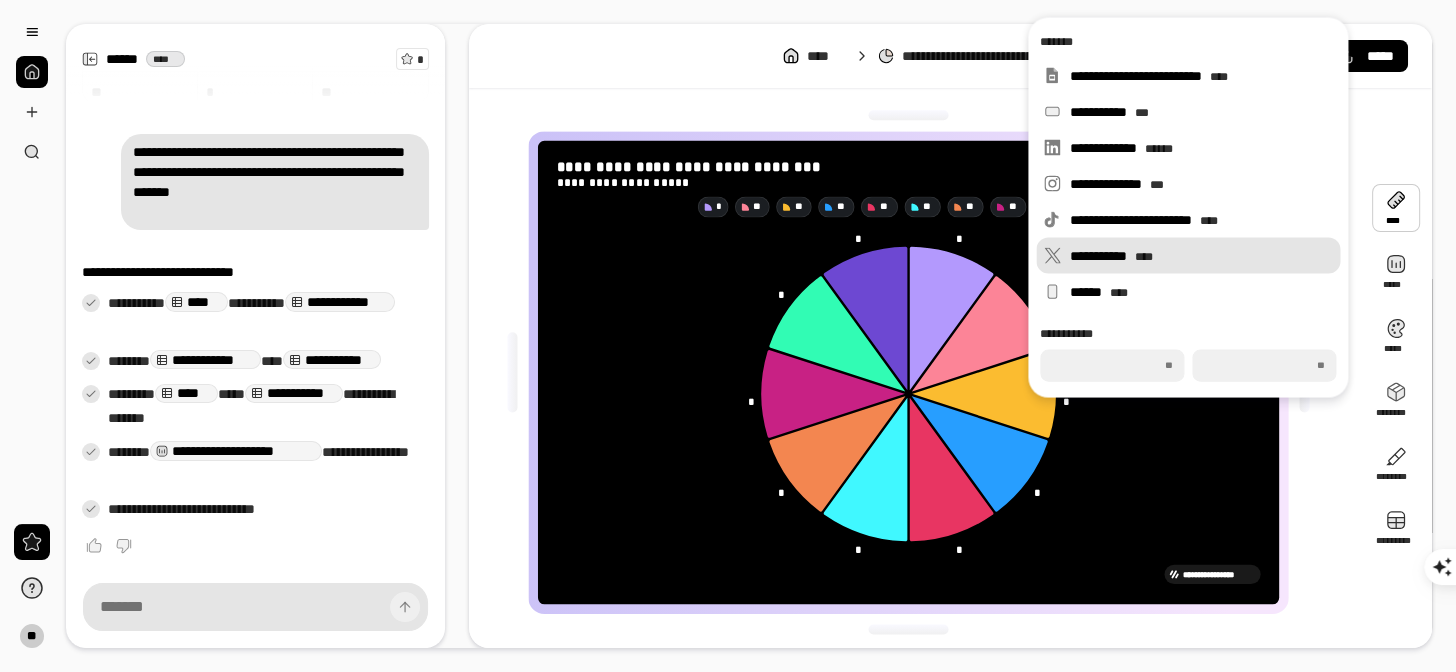 click on "**********" at bounding box center [1201, 256] 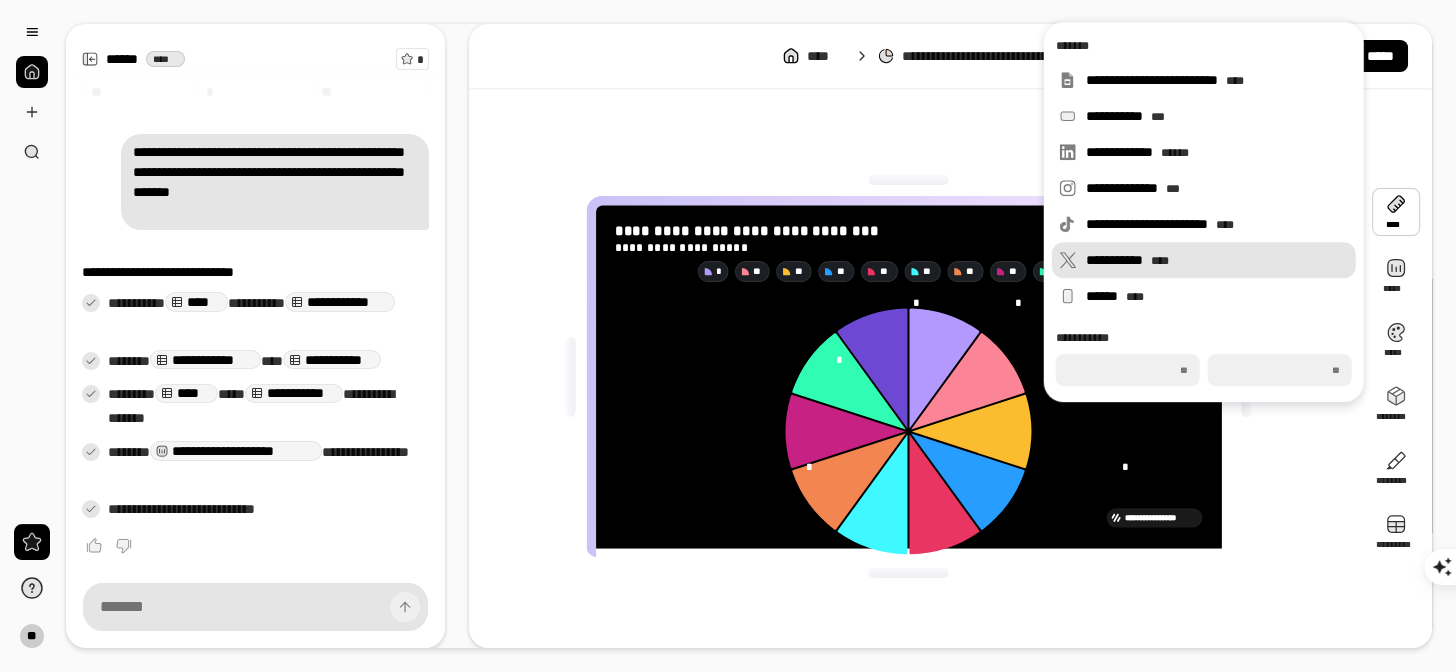 type on "***" 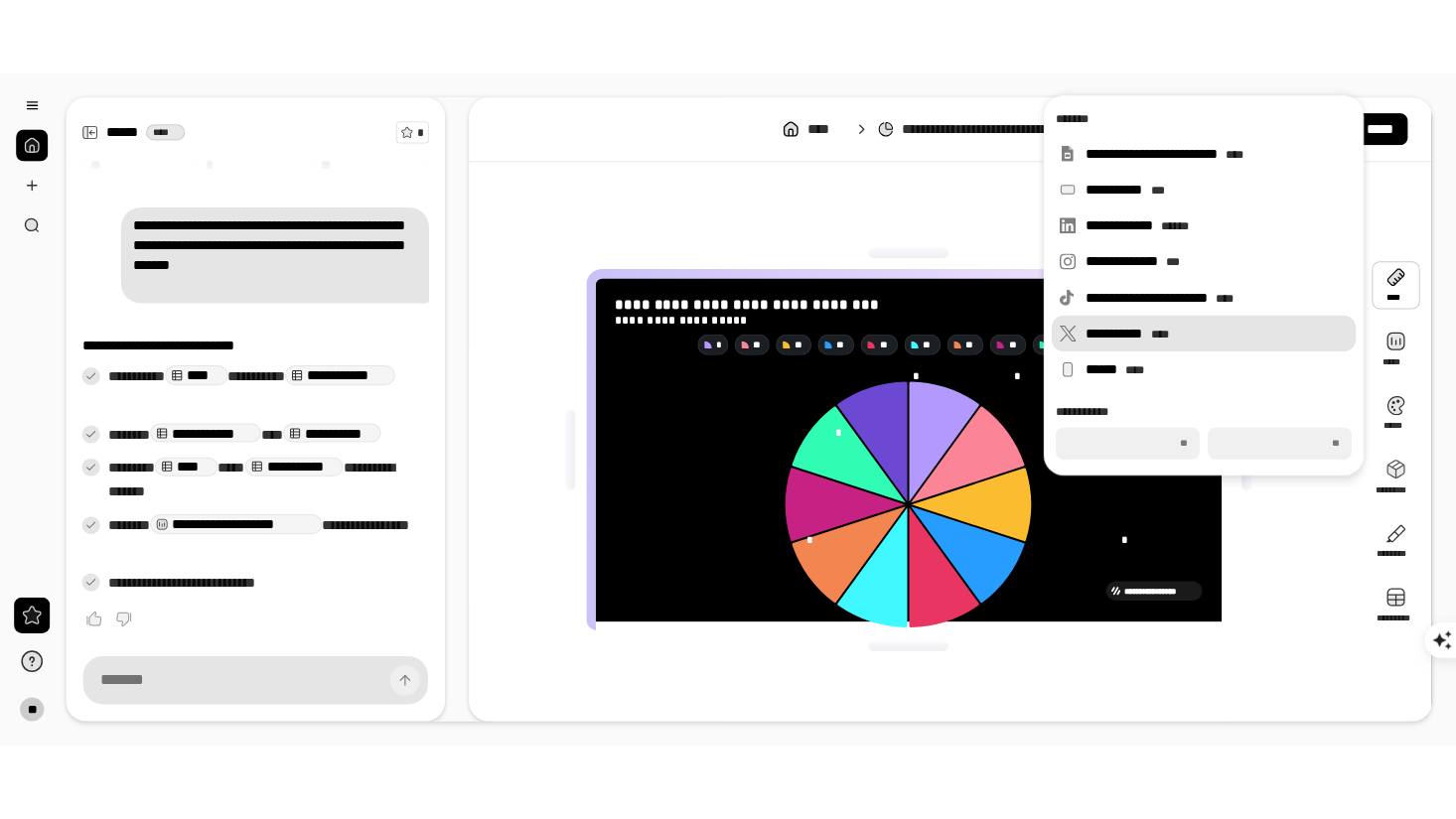 scroll, scrollTop: 0, scrollLeft: 0, axis: both 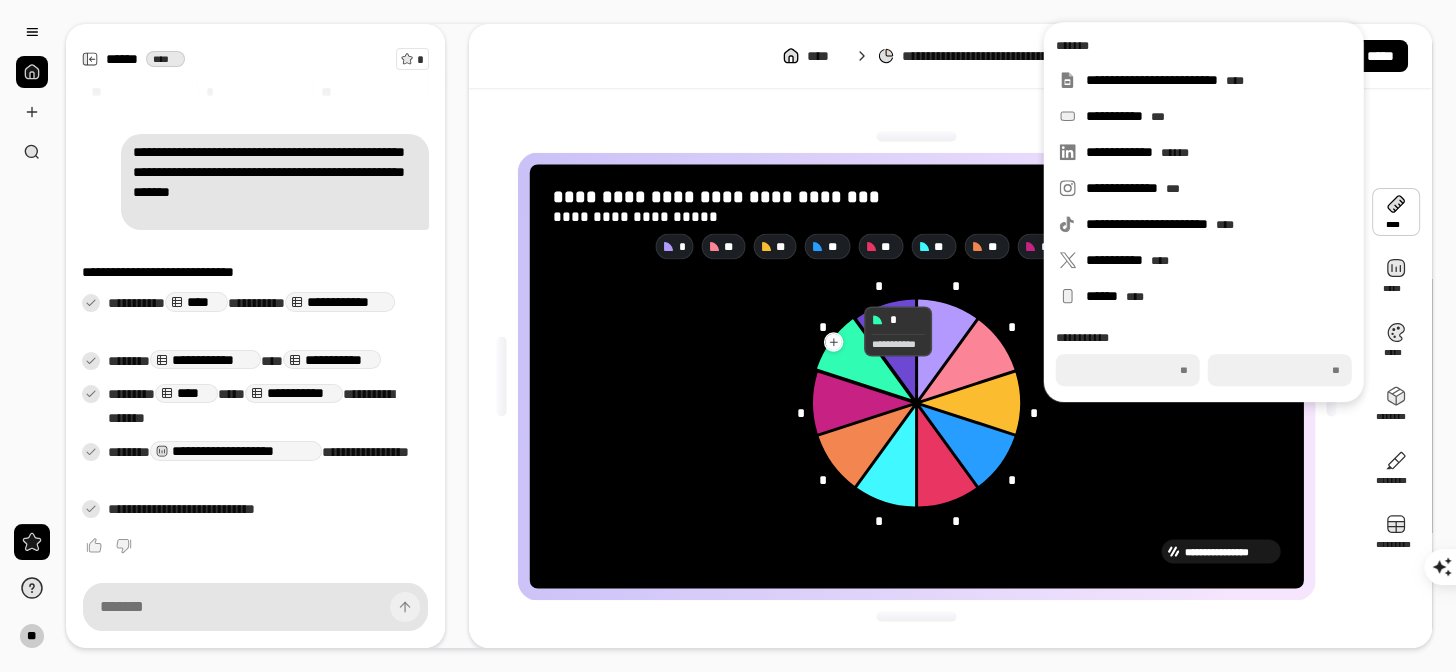 click 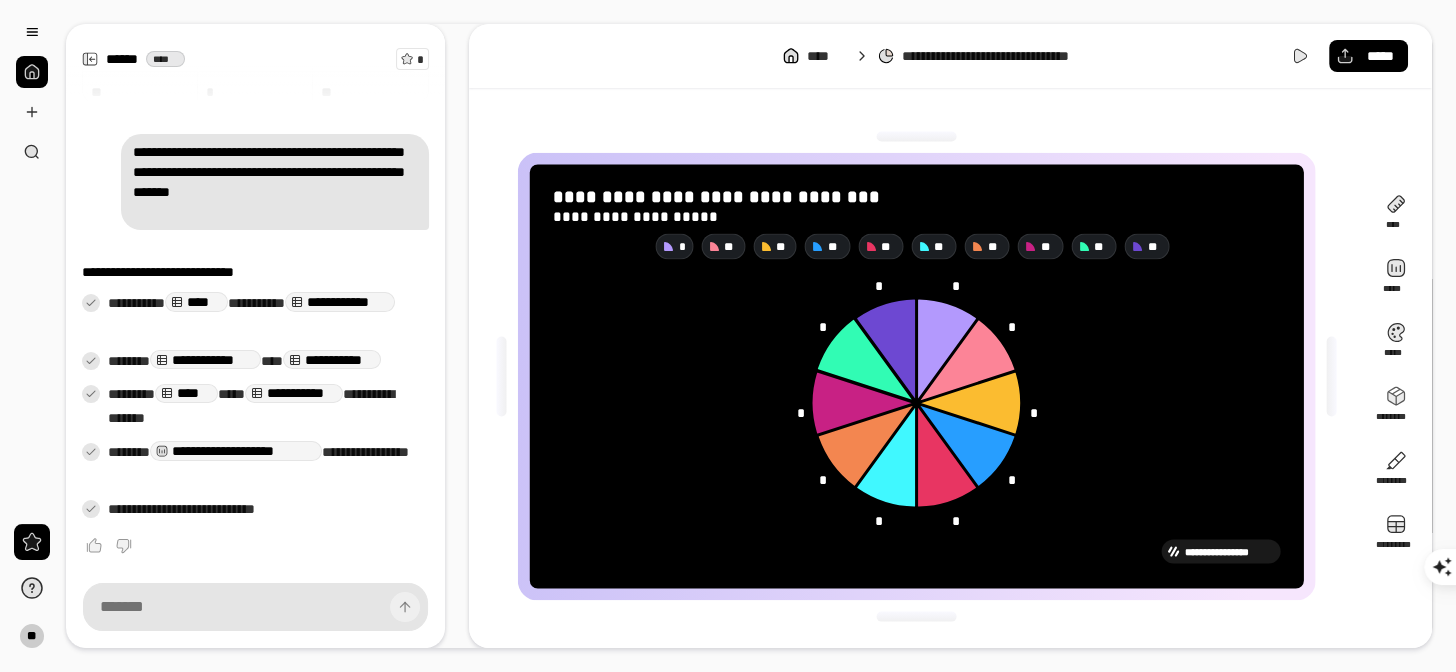 drag, startPoint x: 861, startPoint y: 369, endPoint x: 735, endPoint y: 388, distance: 127.424484 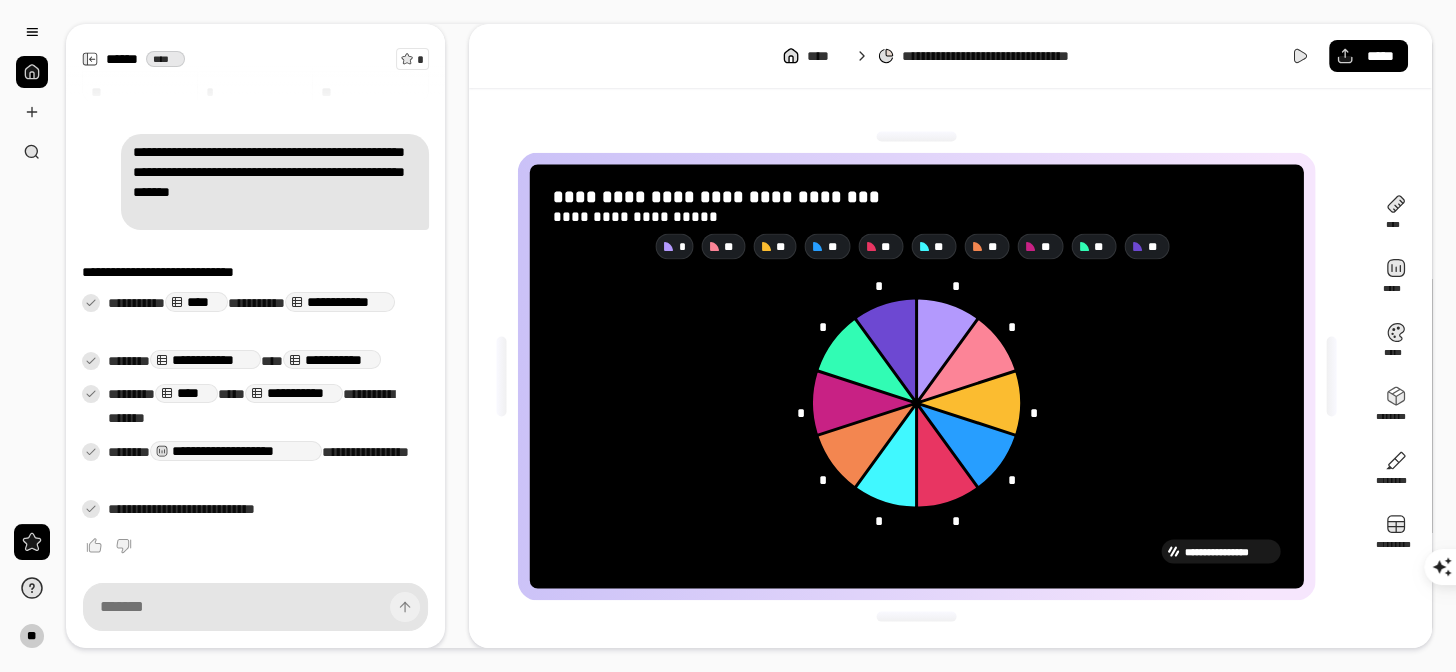 click 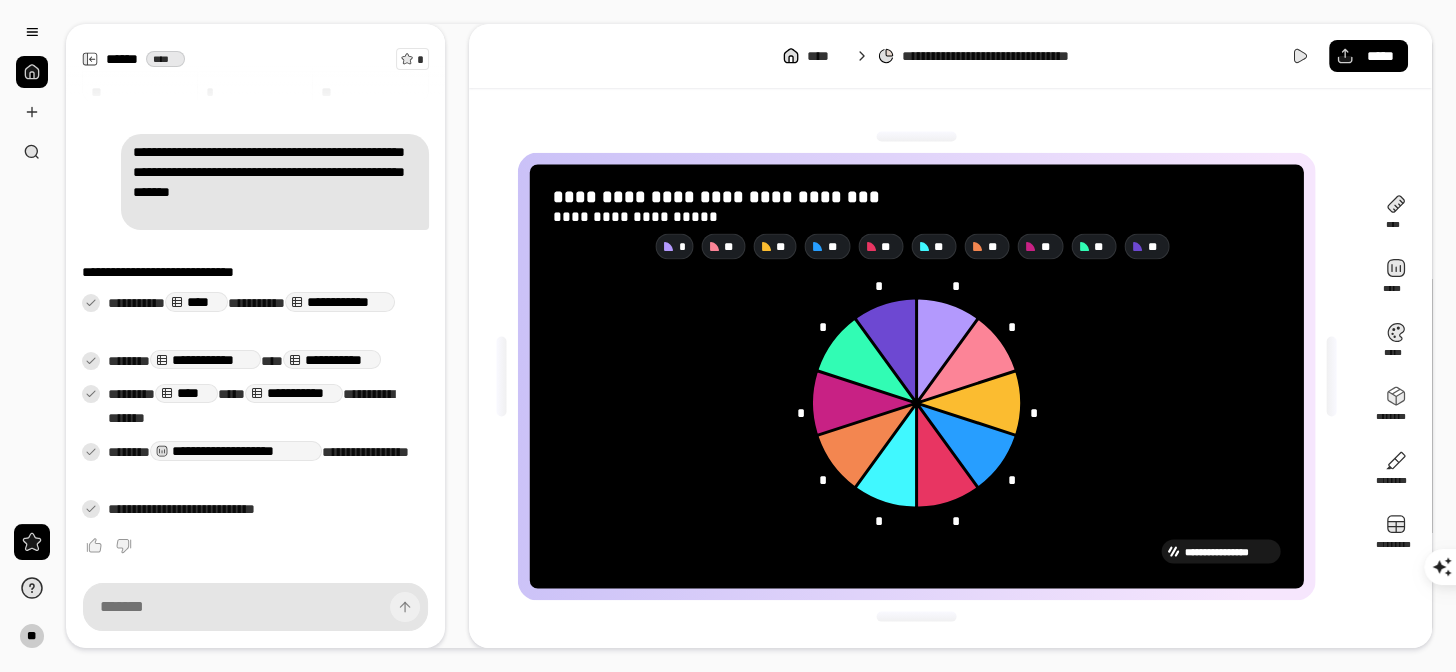 click on "**********" at bounding box center [950, 56] 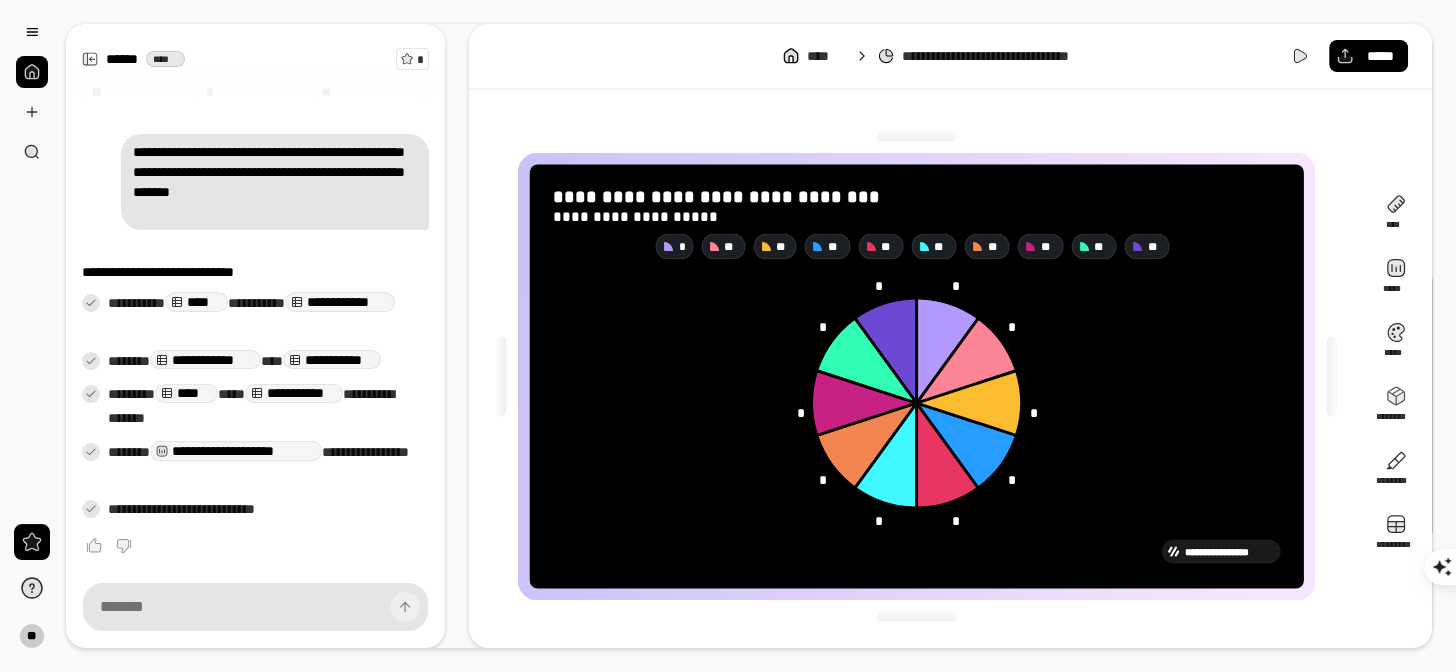 click on "**********" at bounding box center [340, 302] 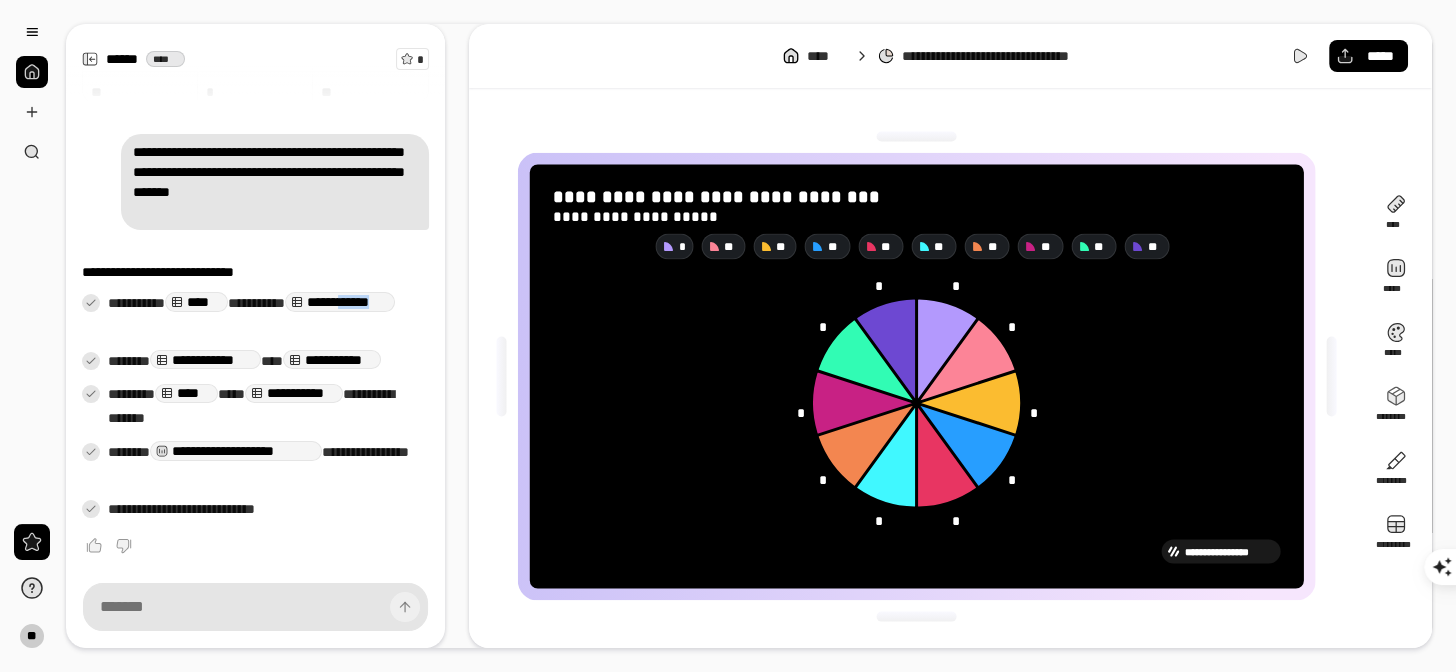 click on "**********" at bounding box center [340, 302] 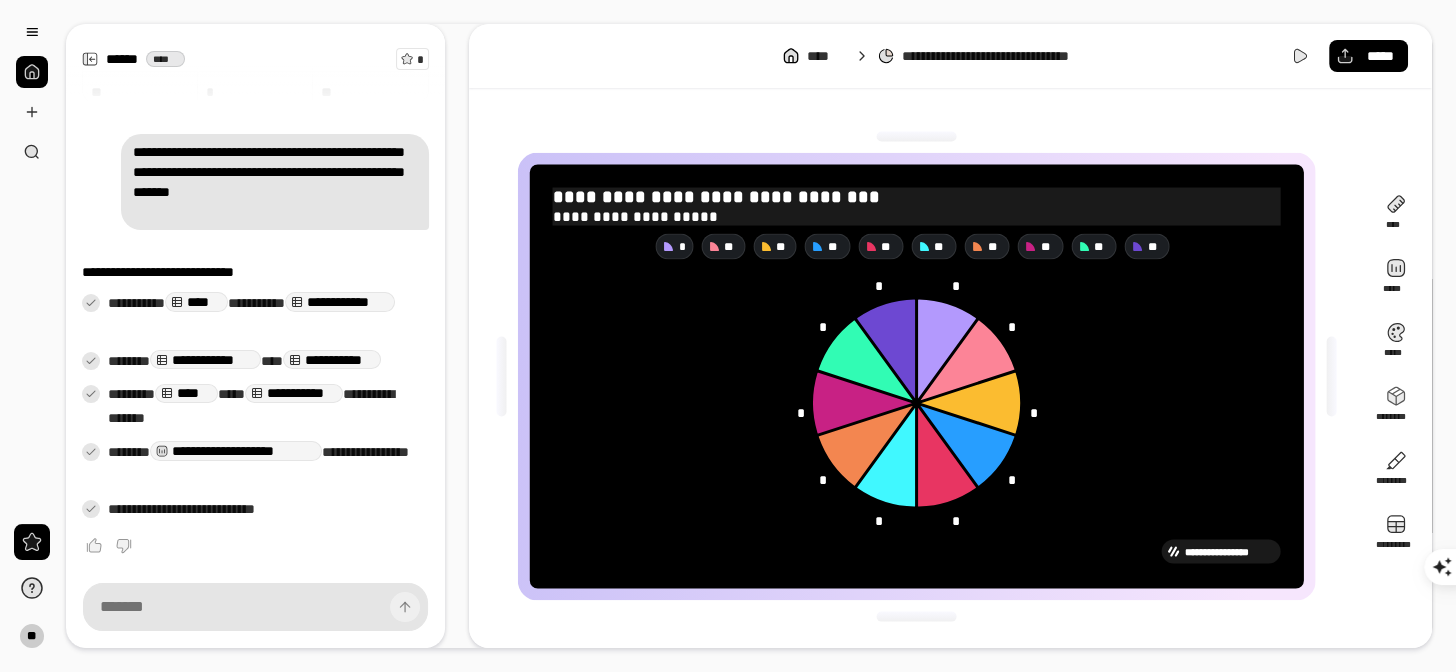 click on "**********" at bounding box center [917, 198] 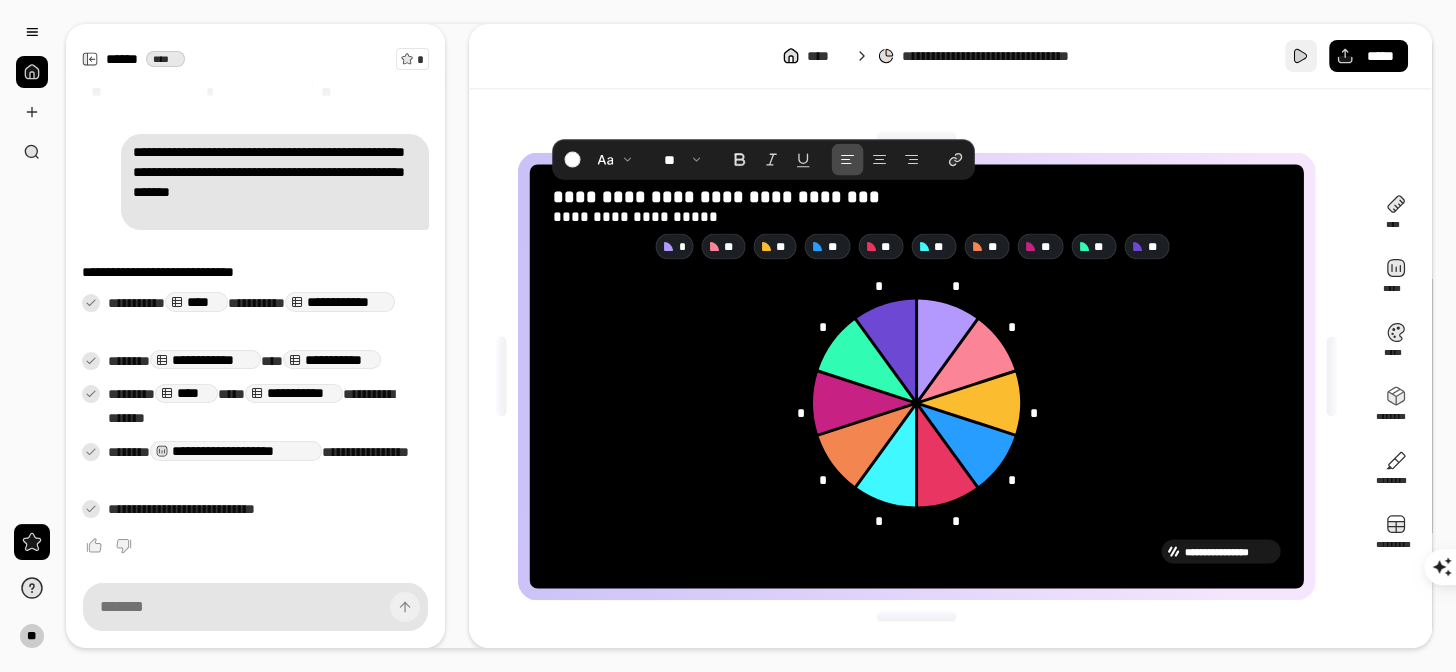 click at bounding box center (1301, 56) 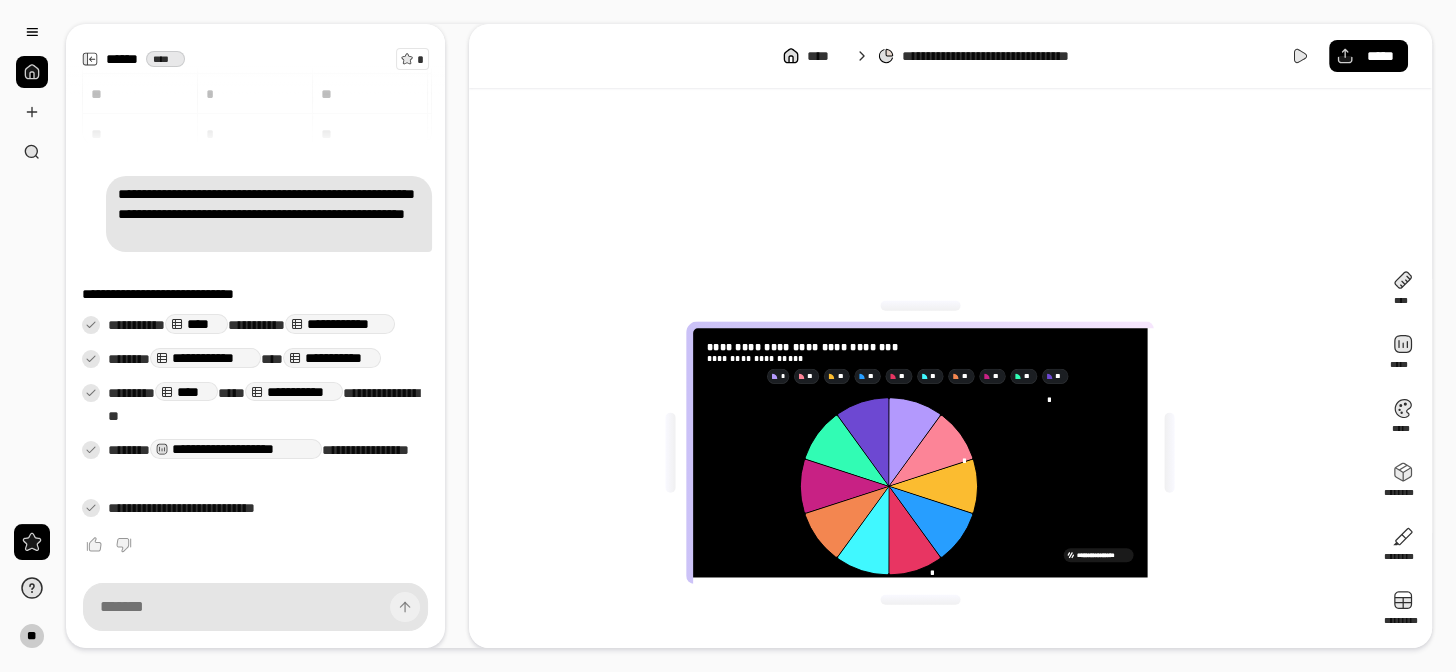 scroll, scrollTop: 0, scrollLeft: 0, axis: both 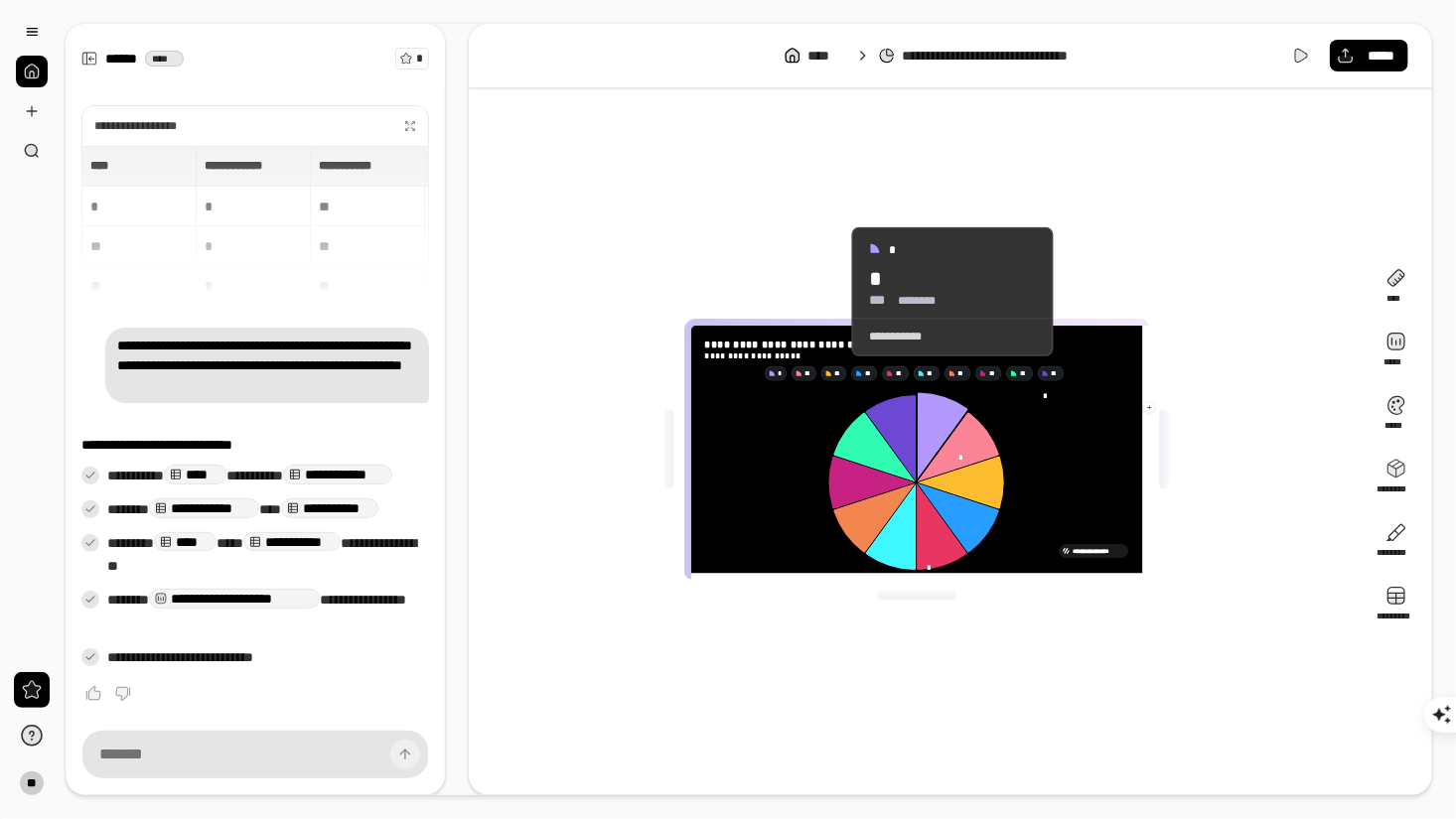 click 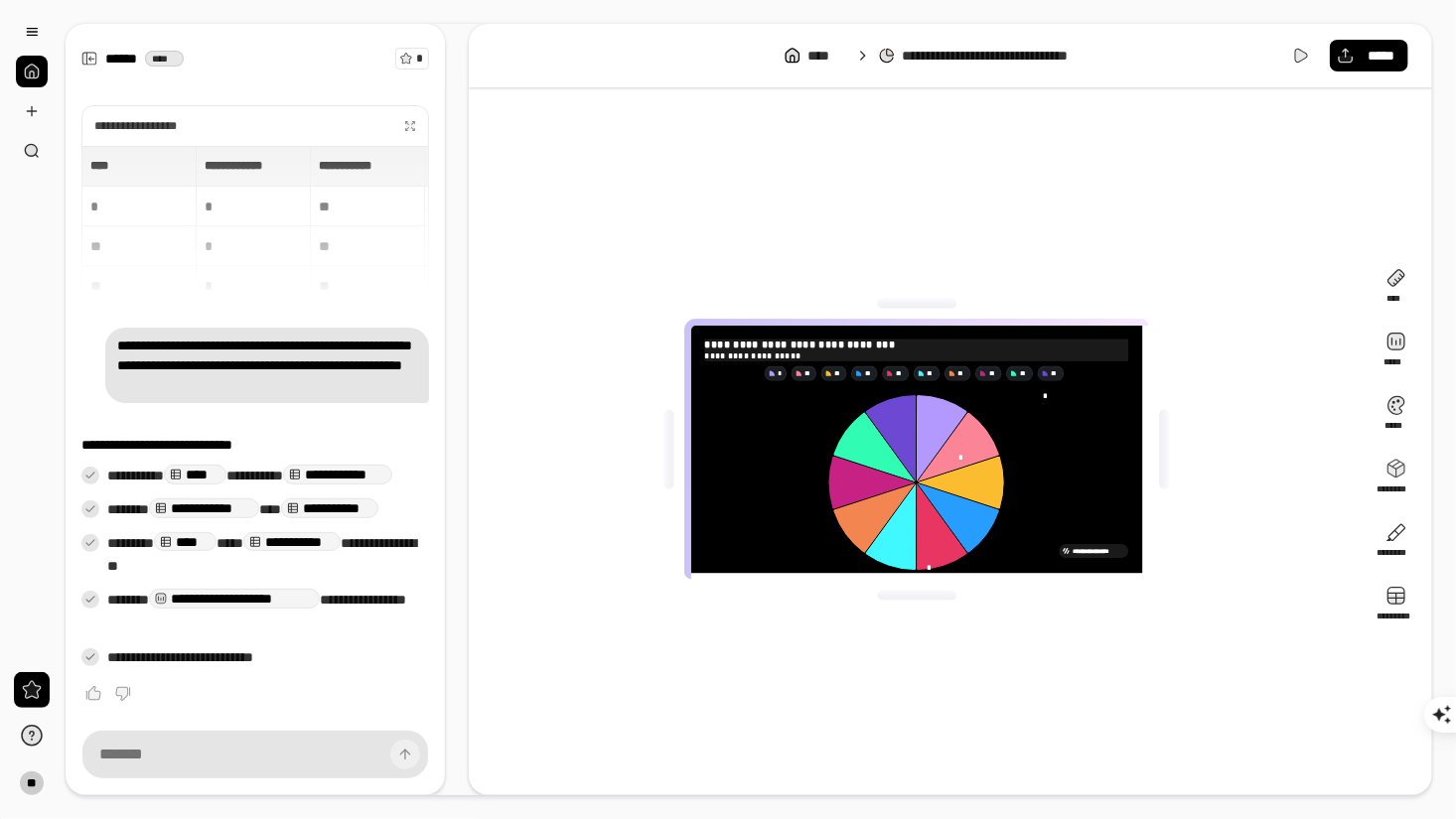 click on "**********" at bounding box center [1099, 345] 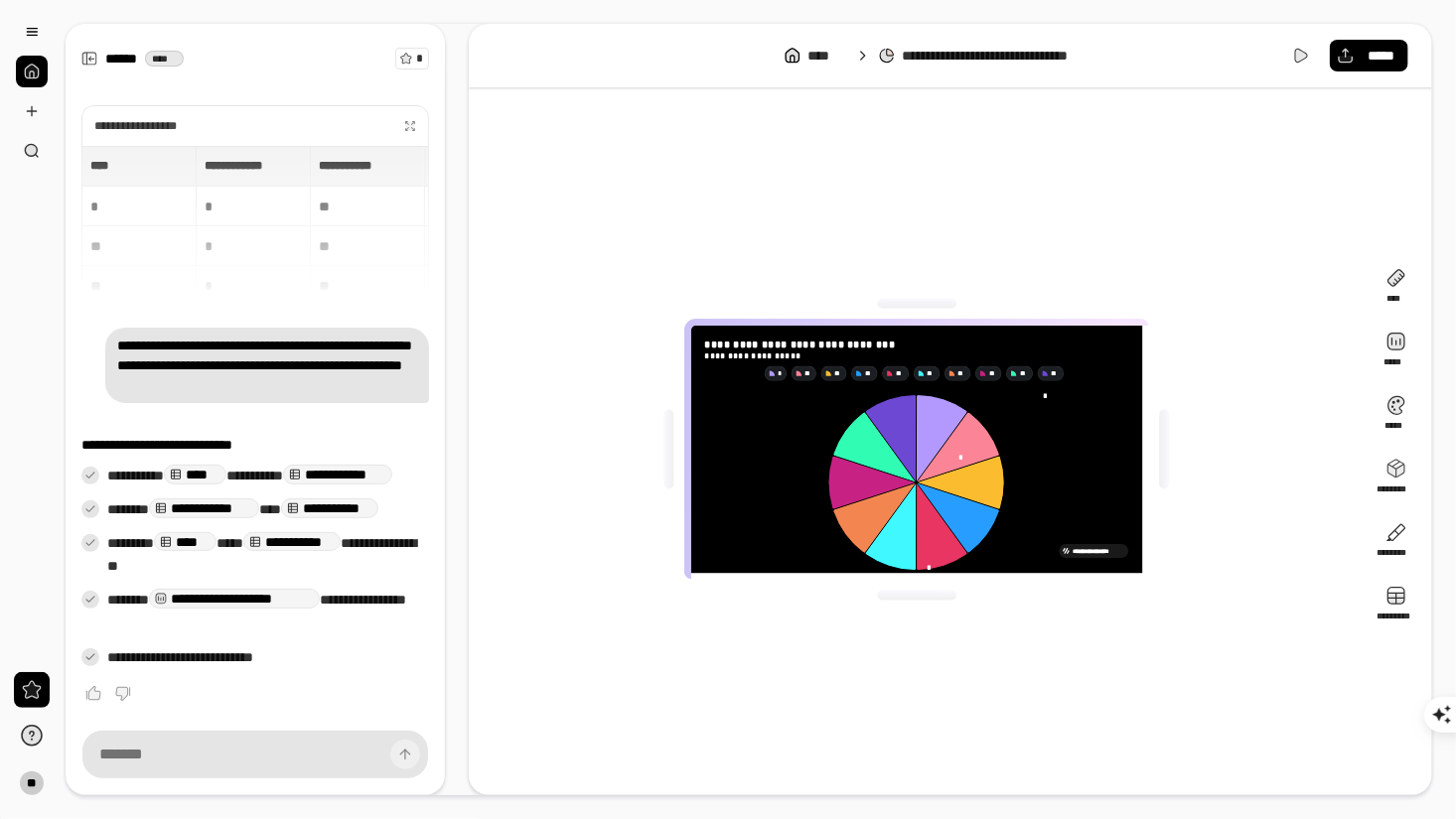 click 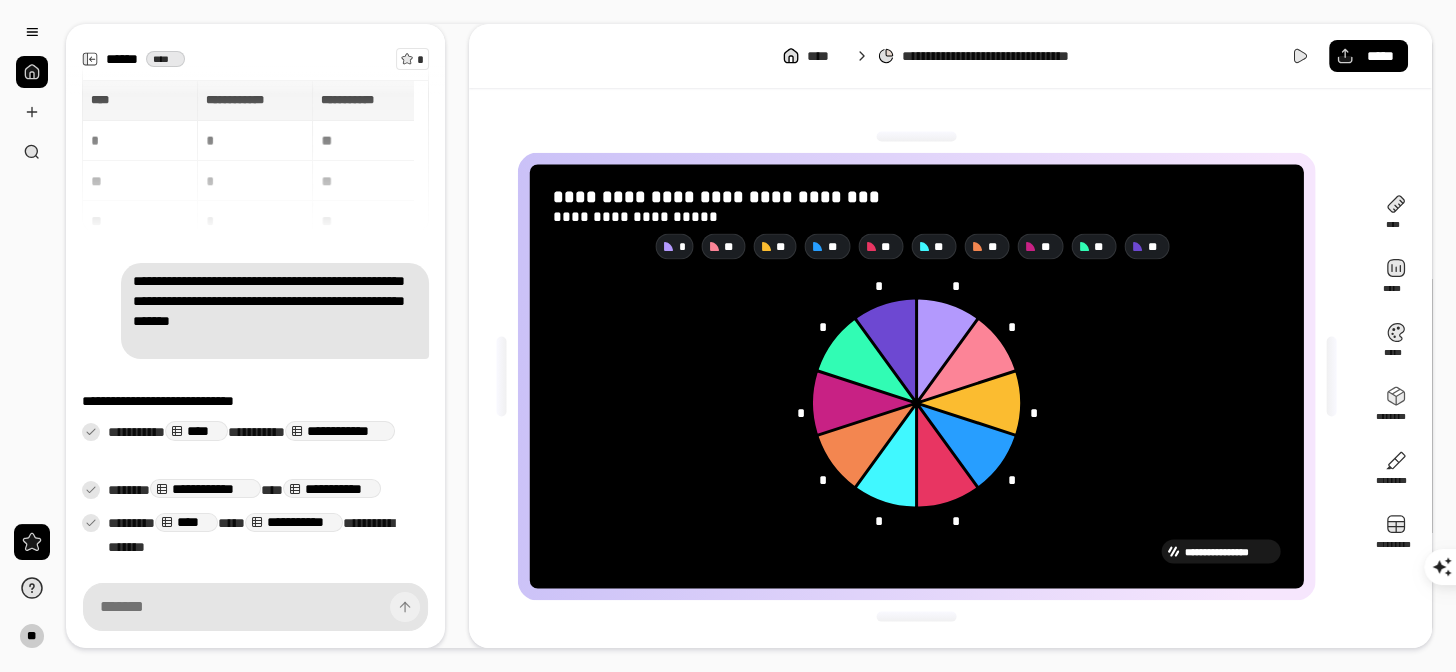 scroll, scrollTop: 129, scrollLeft: 0, axis: vertical 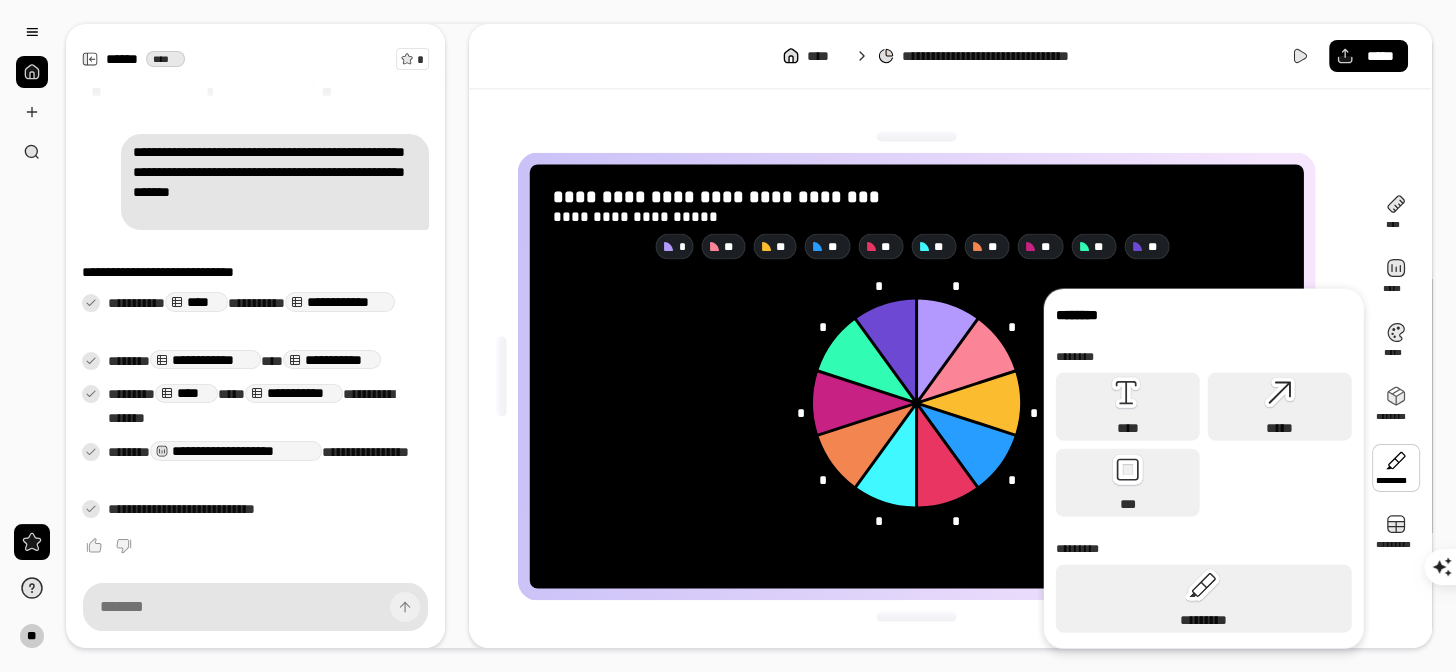 click on "**********" at bounding box center (950, 376) 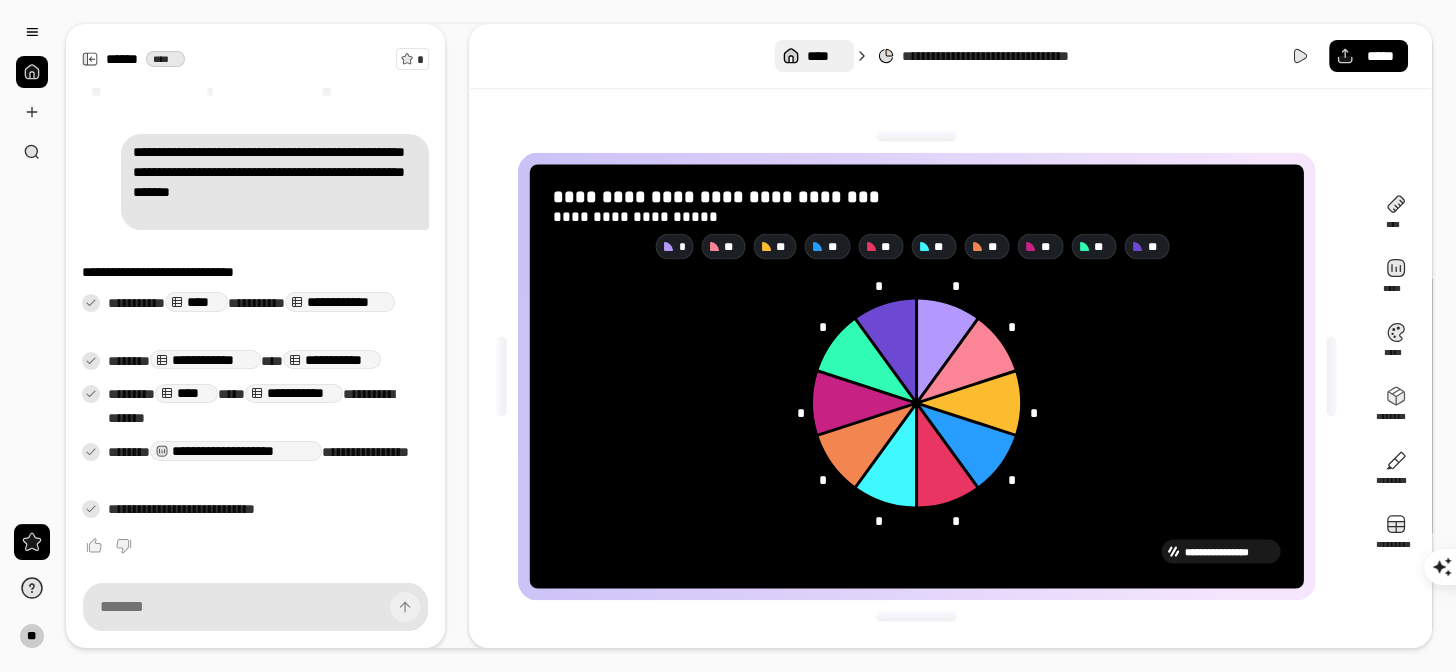 click on "****" at bounding box center [826, 56] 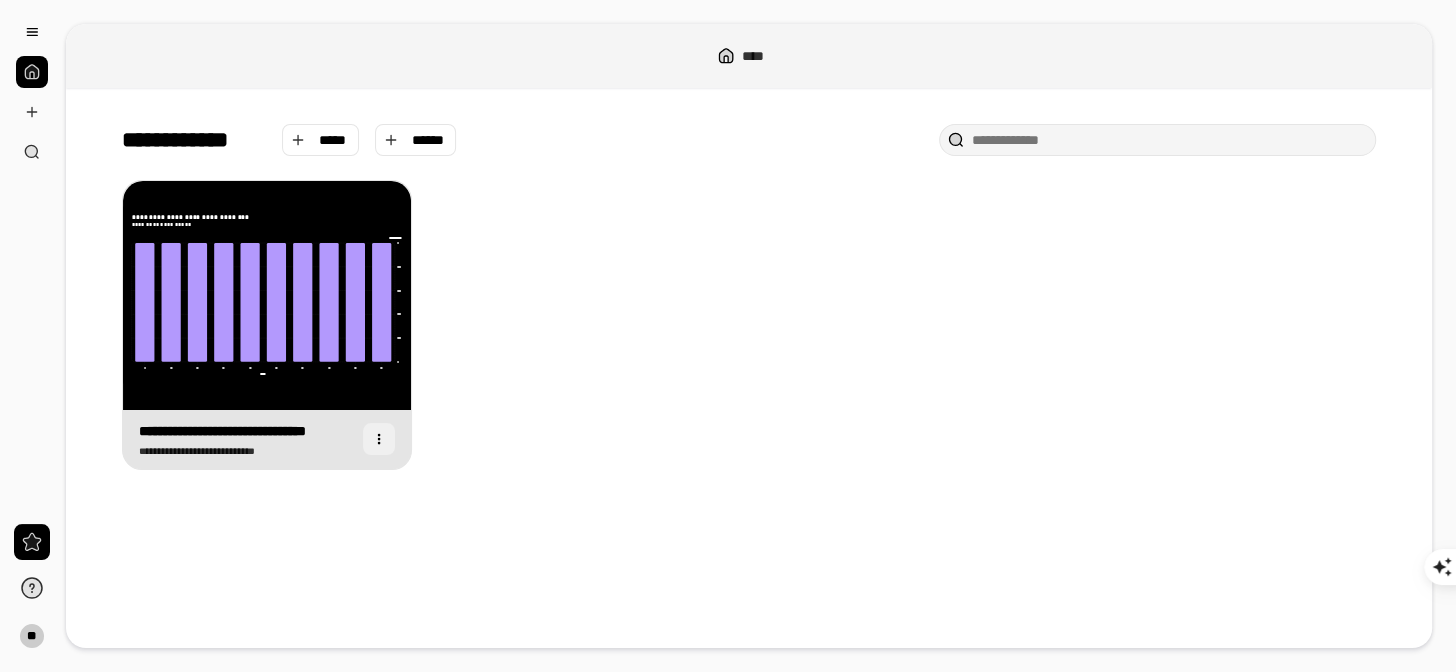 click at bounding box center (379, 439) 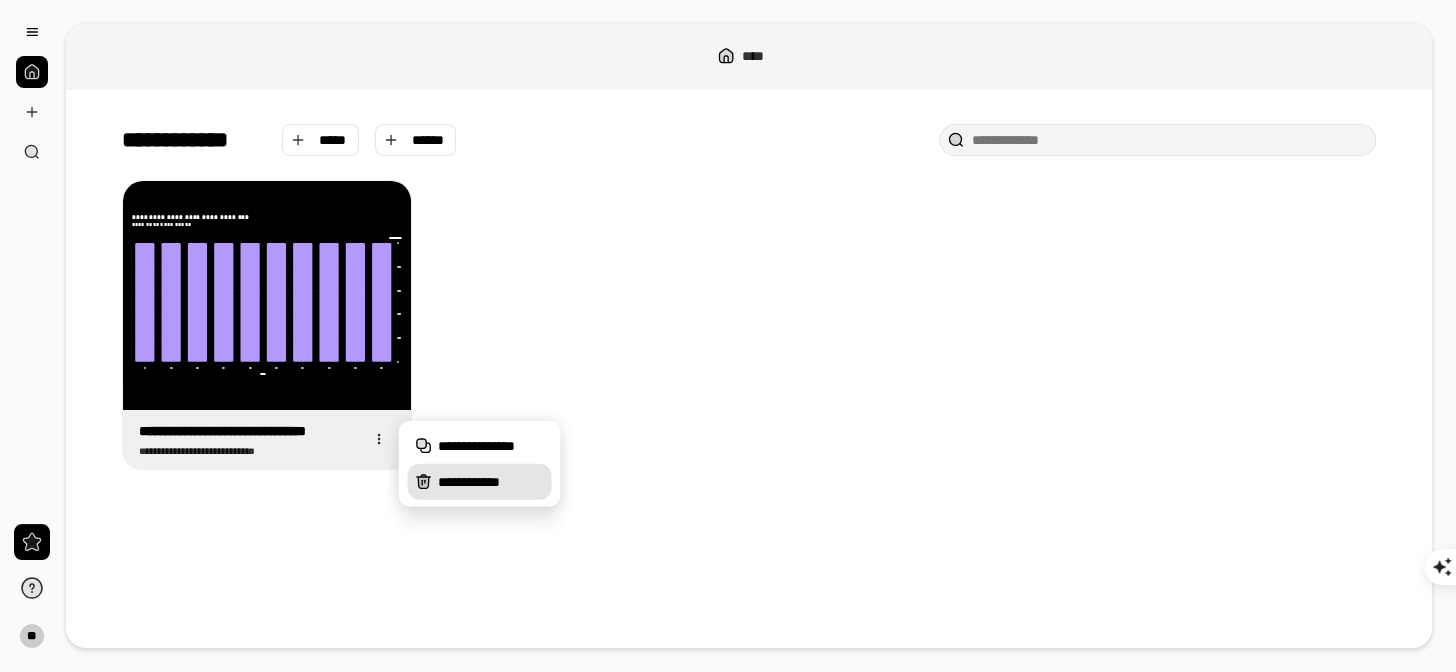 drag, startPoint x: 483, startPoint y: 488, endPoint x: 500, endPoint y: 452, distance: 39.812057 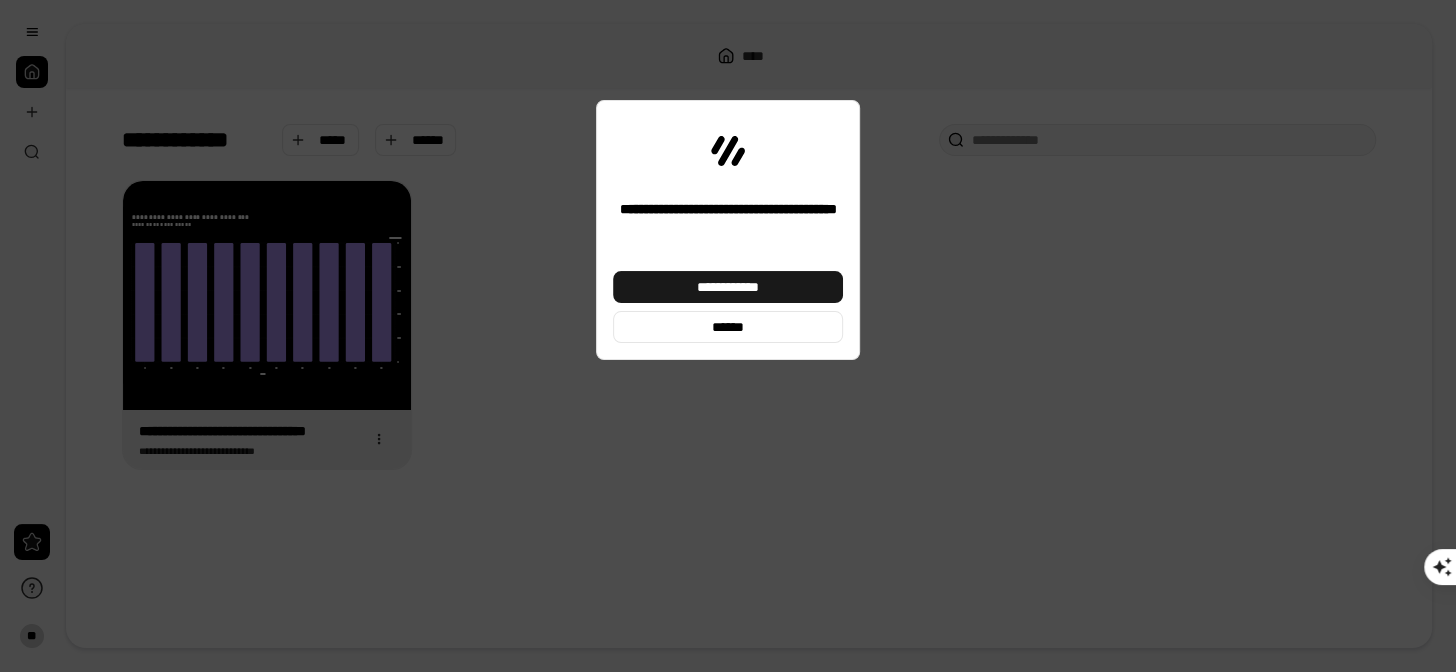 click on "**********" at bounding box center (728, 287) 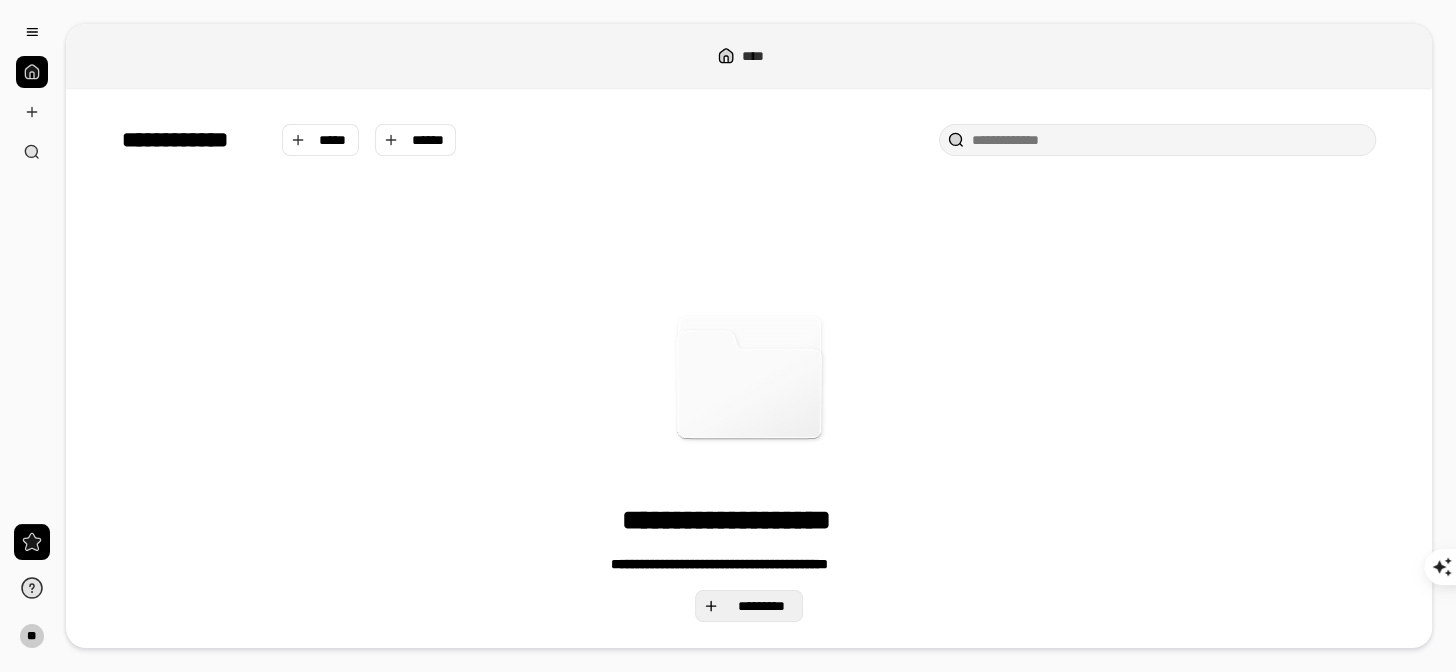 click on "*********" at bounding box center (761, 606) 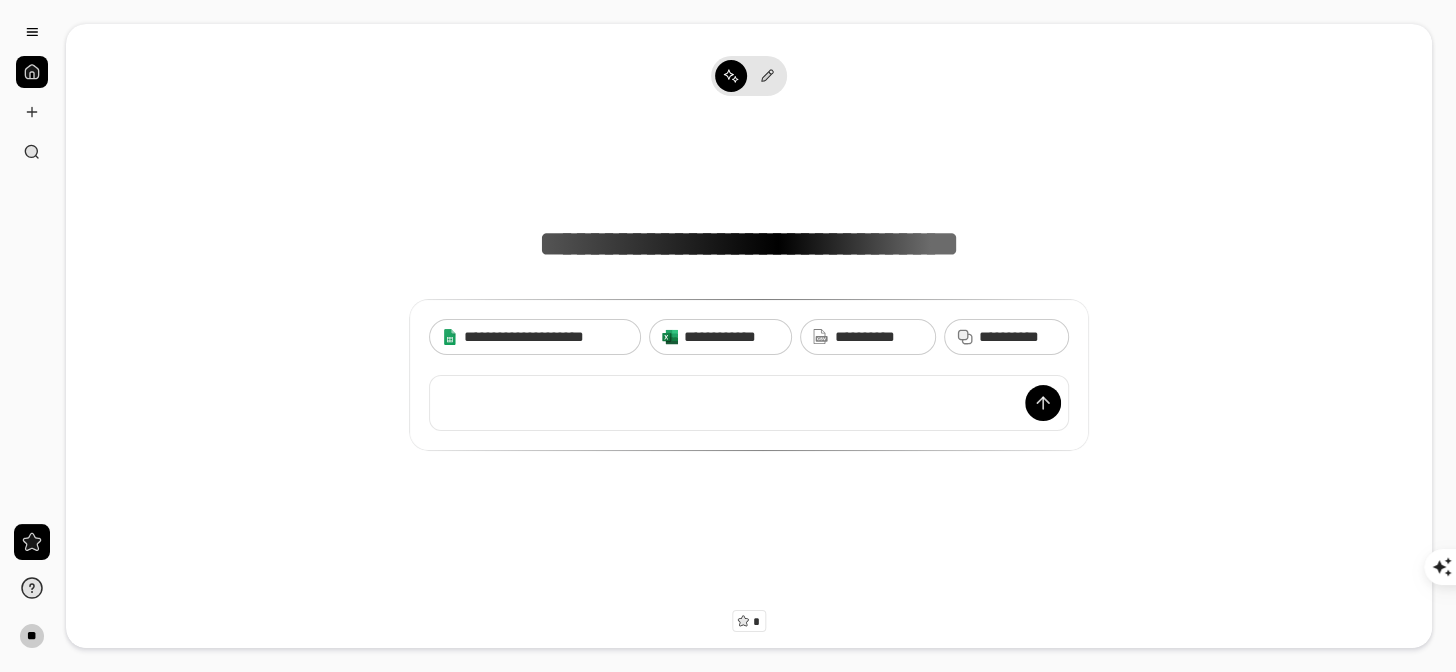 click at bounding box center [749, 403] 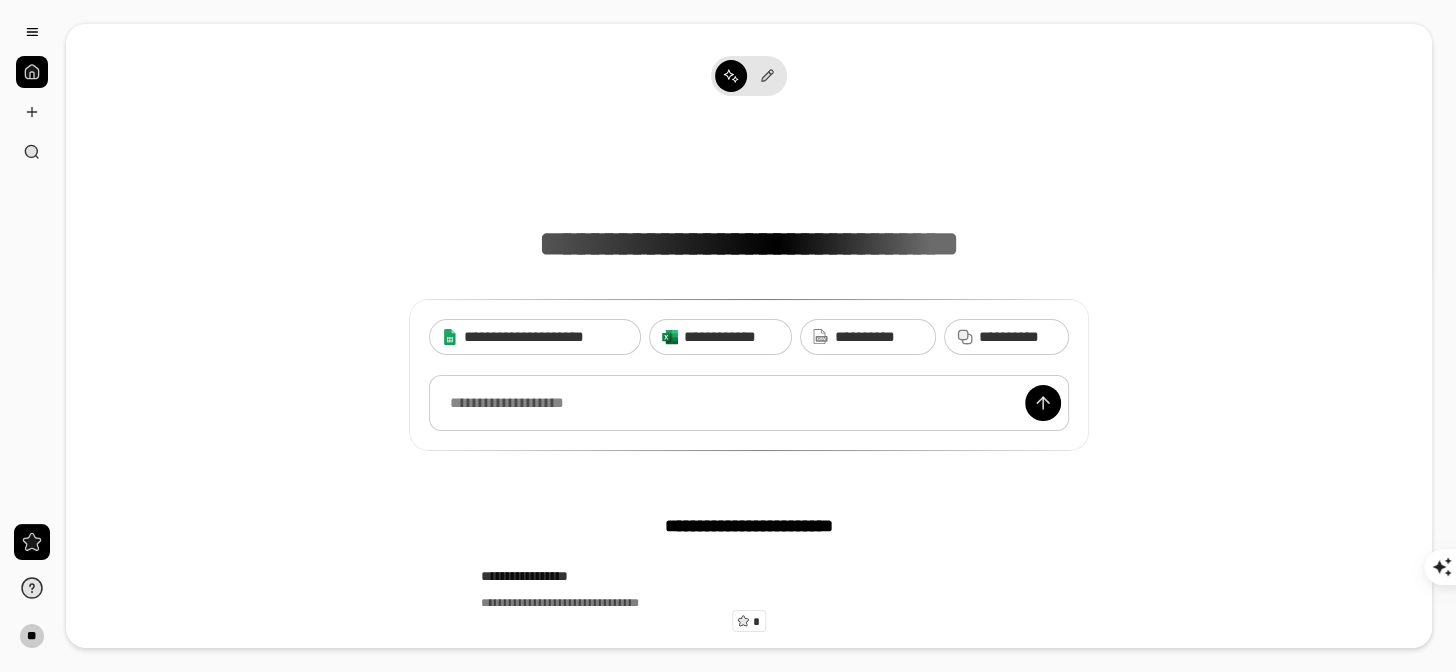 type 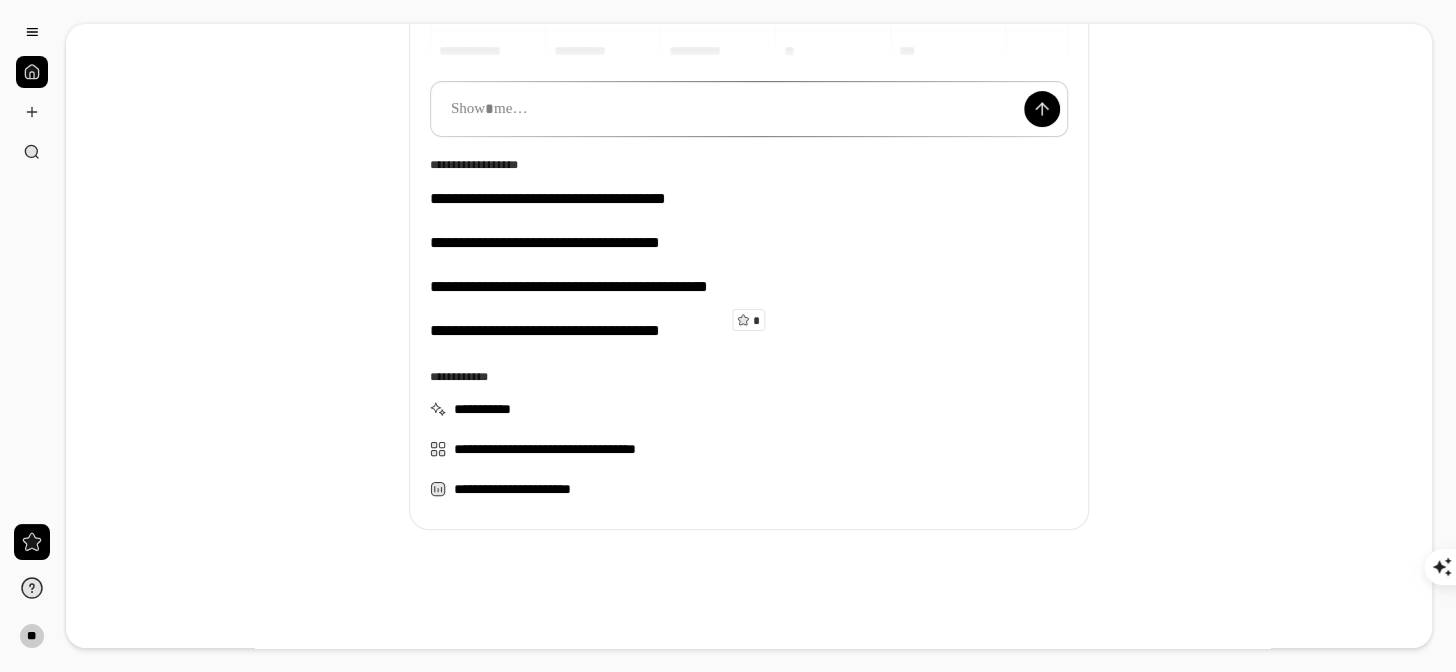 scroll, scrollTop: 0, scrollLeft: 0, axis: both 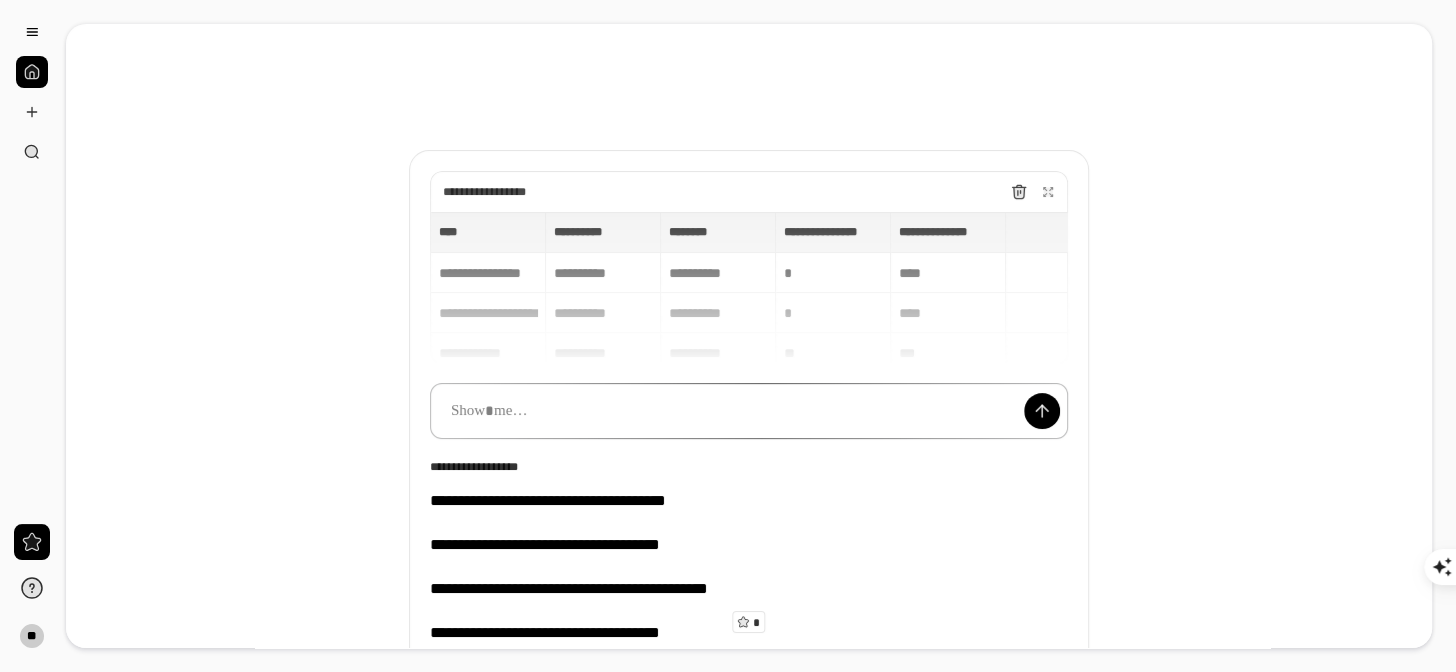 click at bounding box center [749, 411] 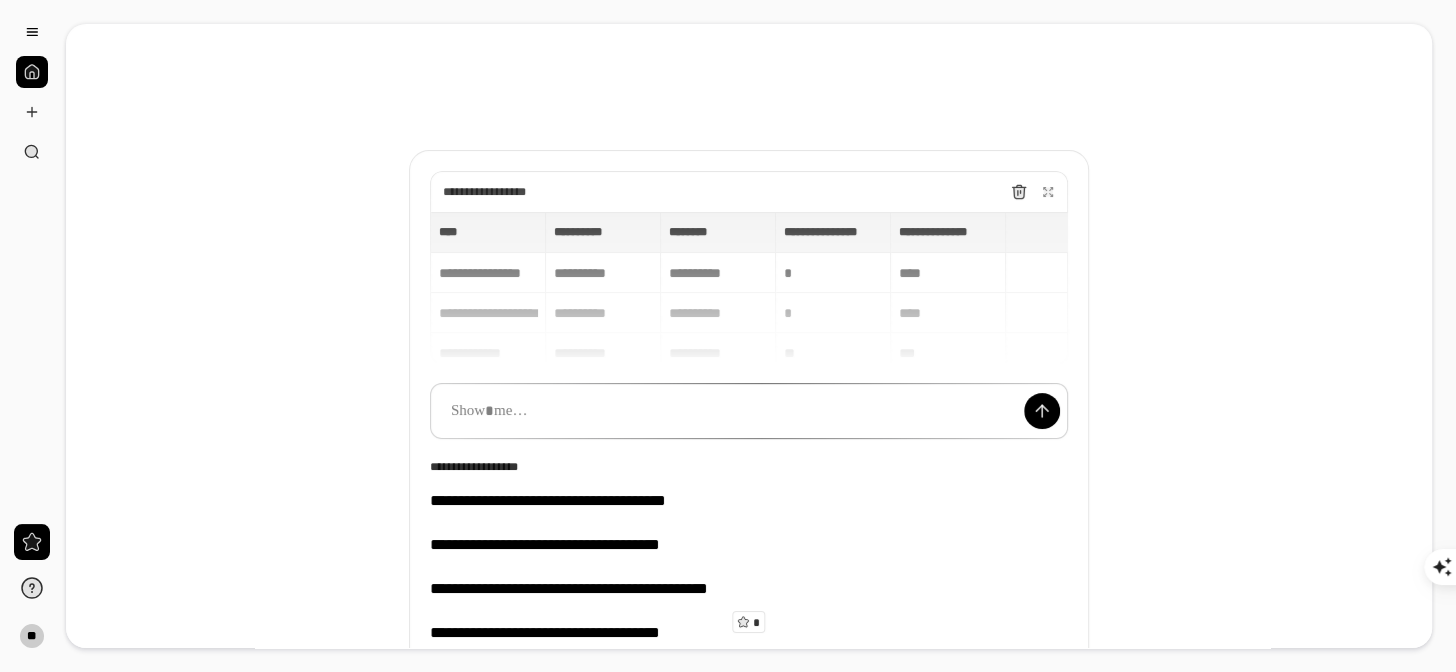 scroll, scrollTop: 302, scrollLeft: 0, axis: vertical 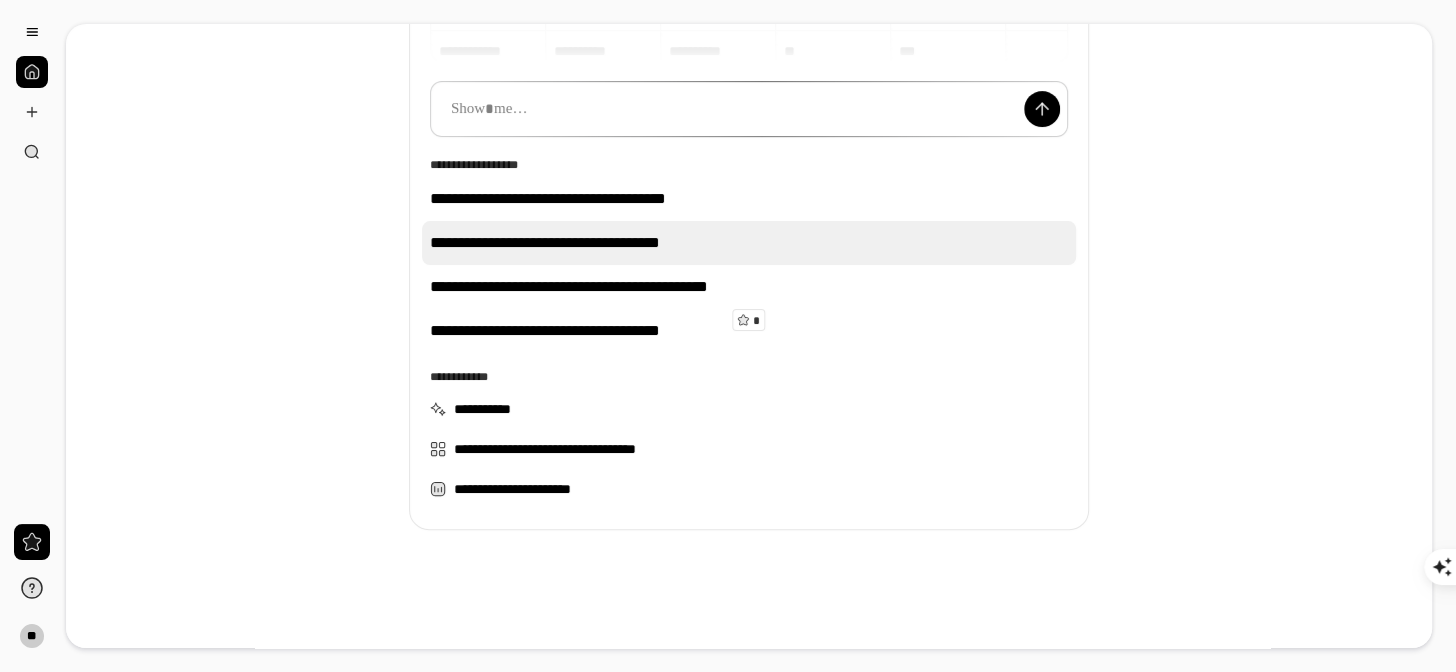 click on "**********" at bounding box center [749, 243] 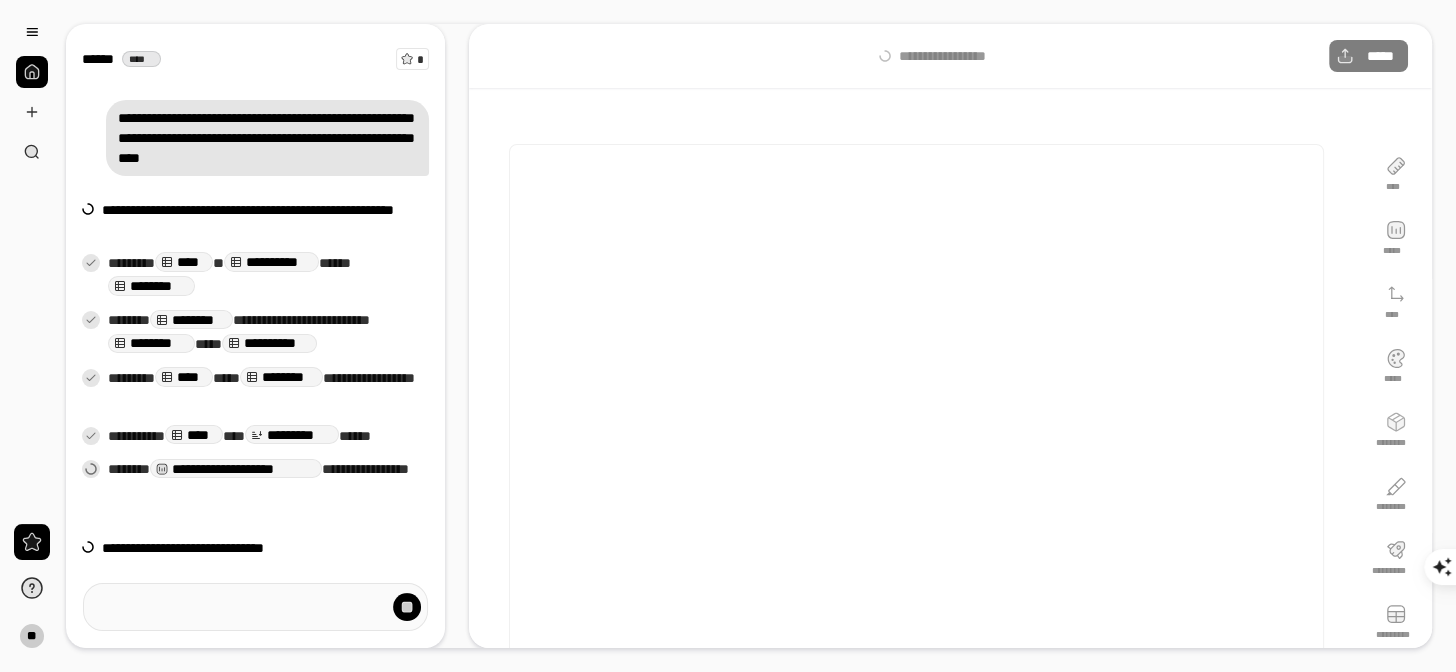 scroll, scrollTop: 42, scrollLeft: 0, axis: vertical 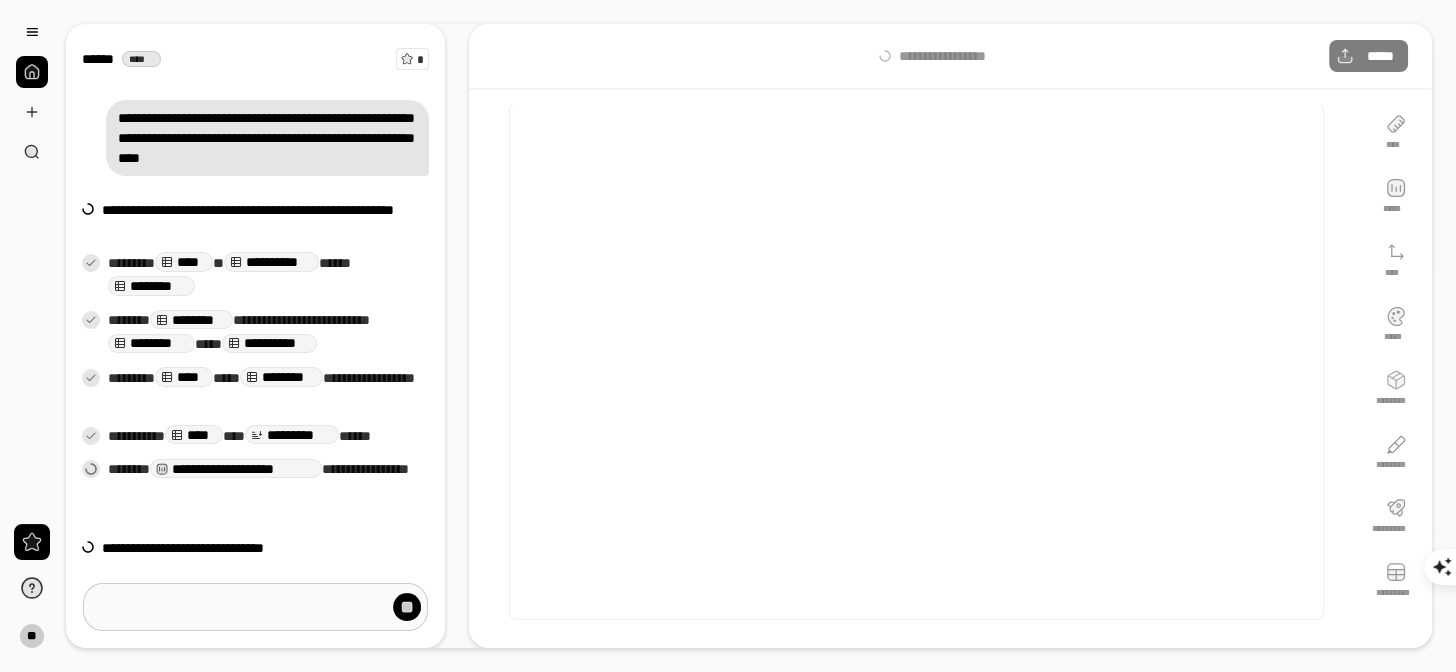 click at bounding box center [255, 607] 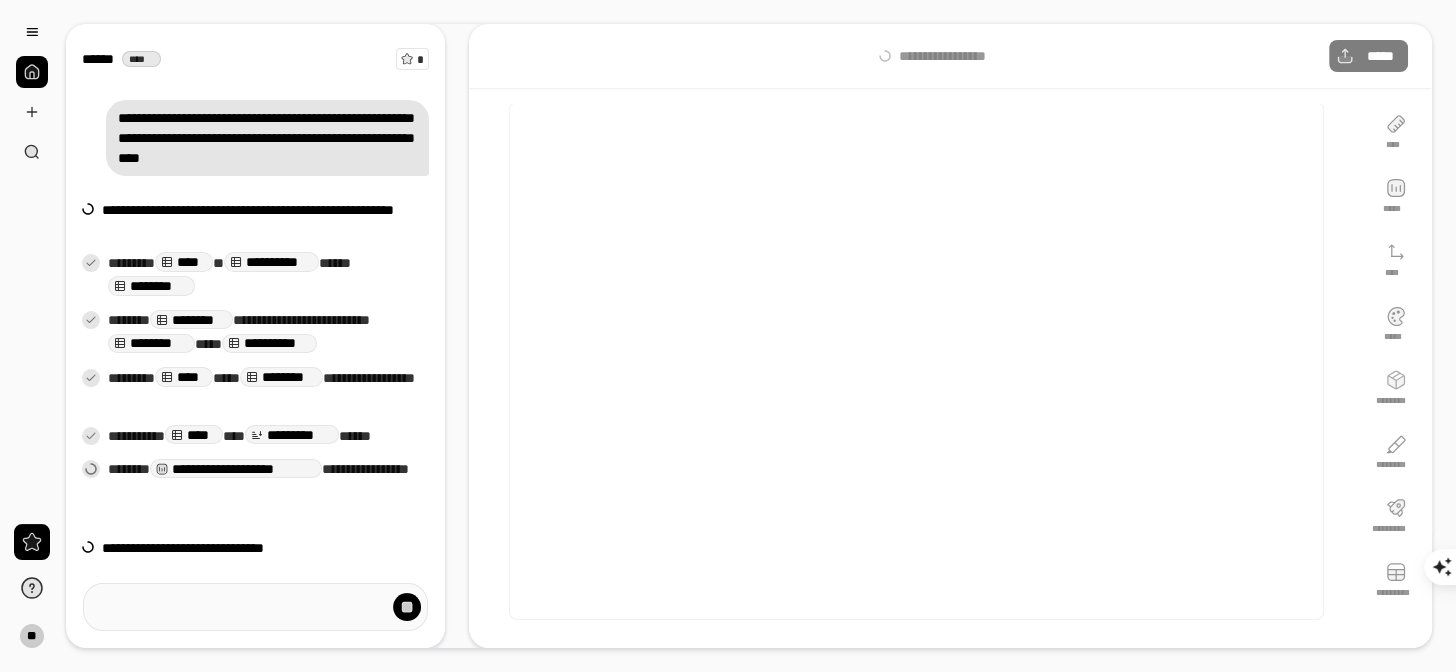 click at bounding box center [916, 361] 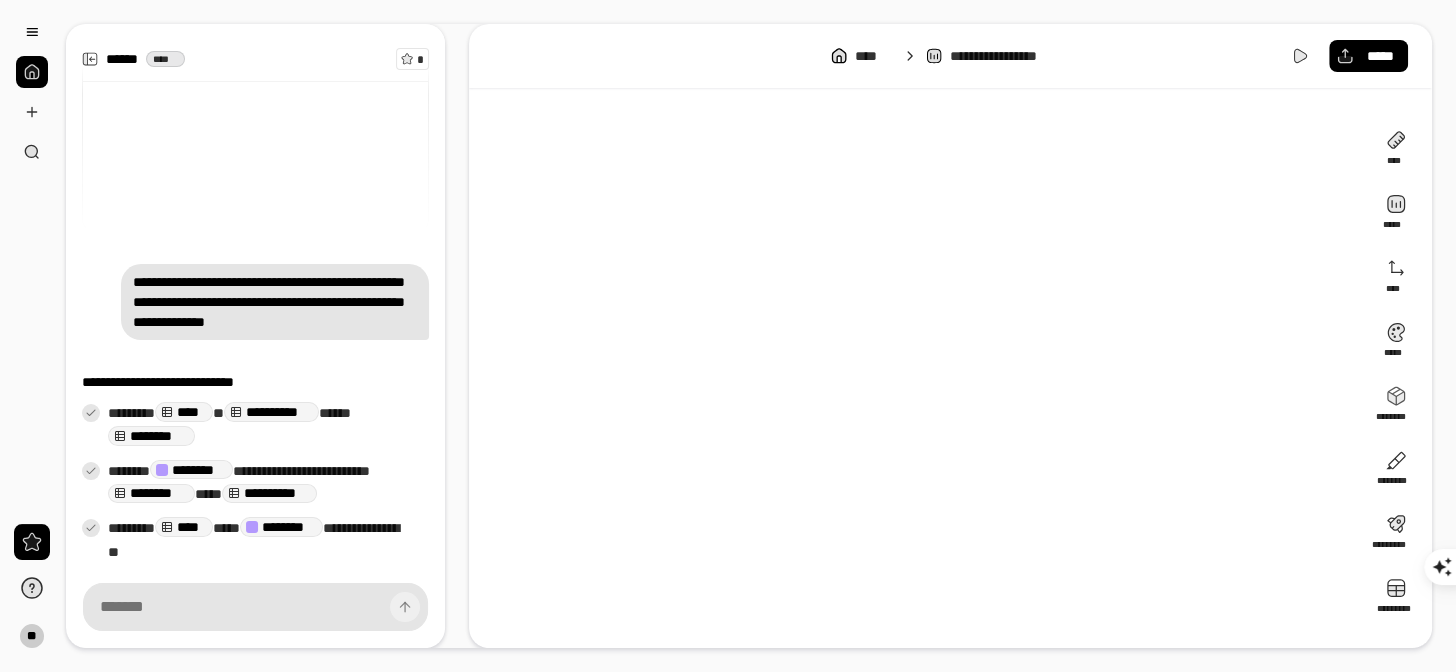 scroll, scrollTop: 167, scrollLeft: 0, axis: vertical 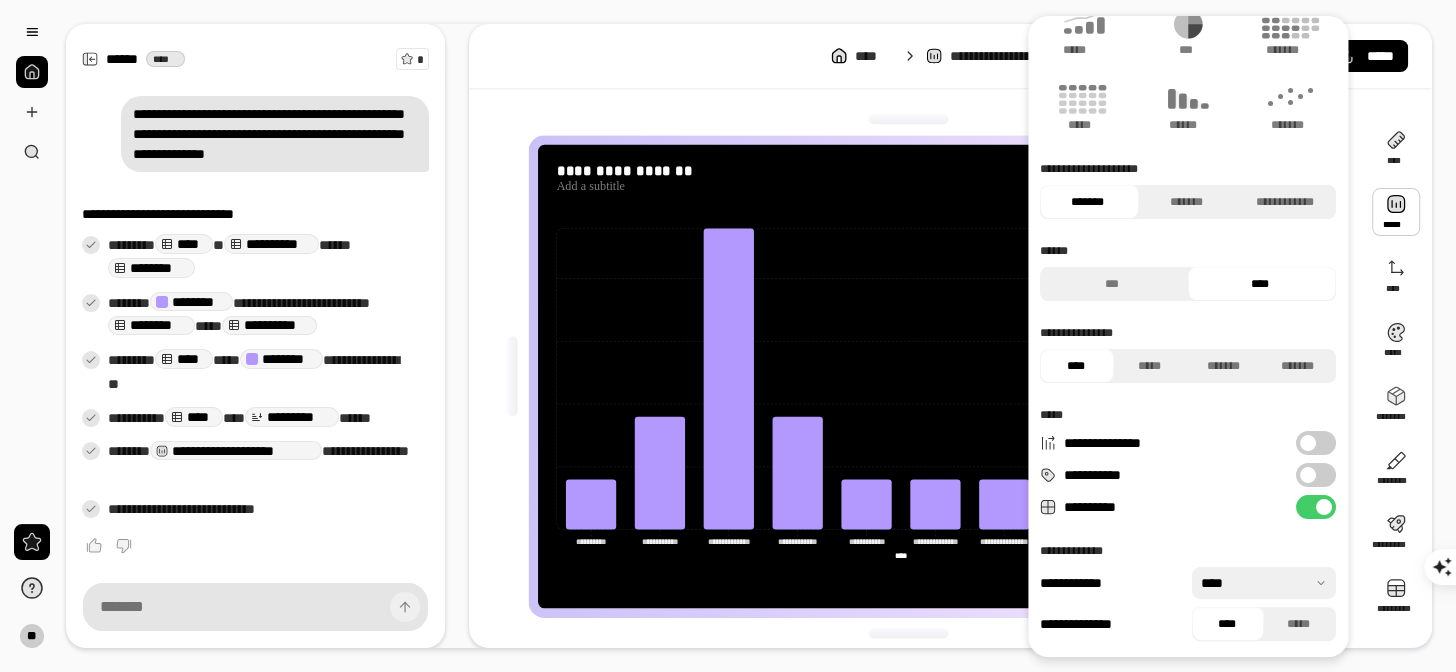 click on "**********" at bounding box center (1316, 443) 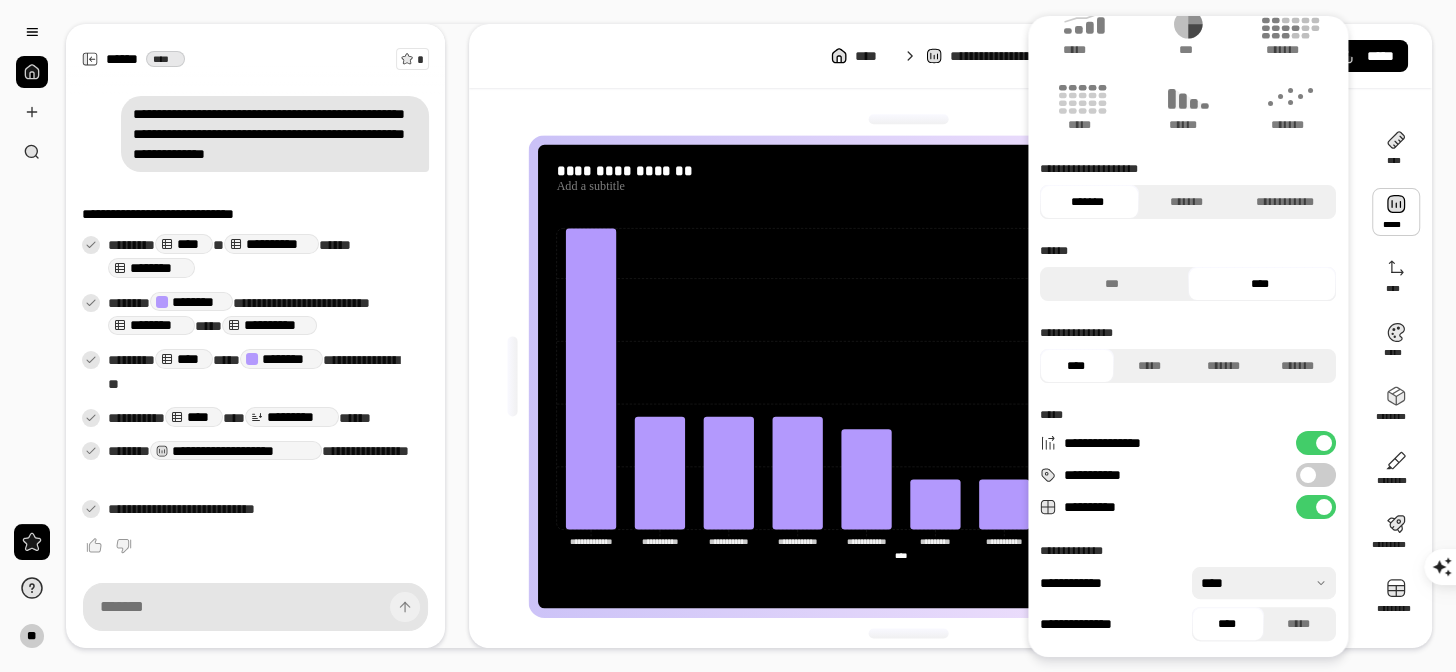 click on "**********" at bounding box center [1316, 475] 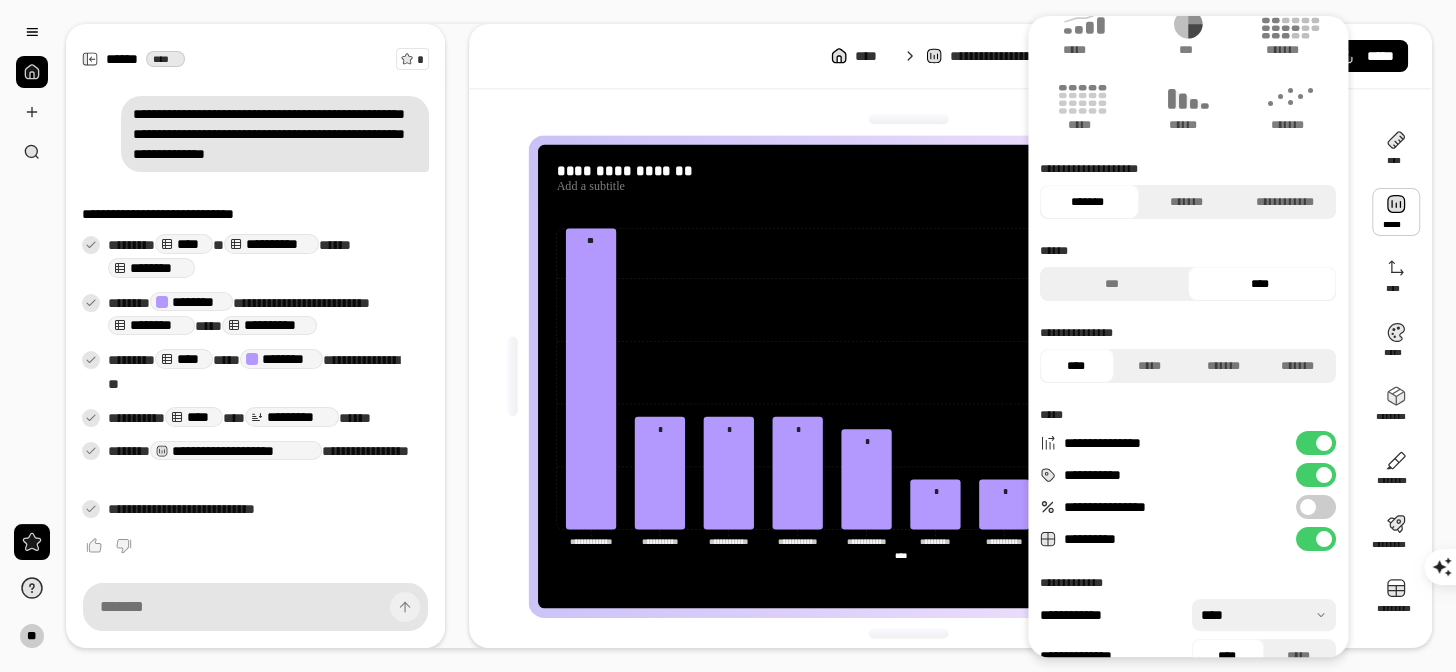 scroll, scrollTop: 136, scrollLeft: 0, axis: vertical 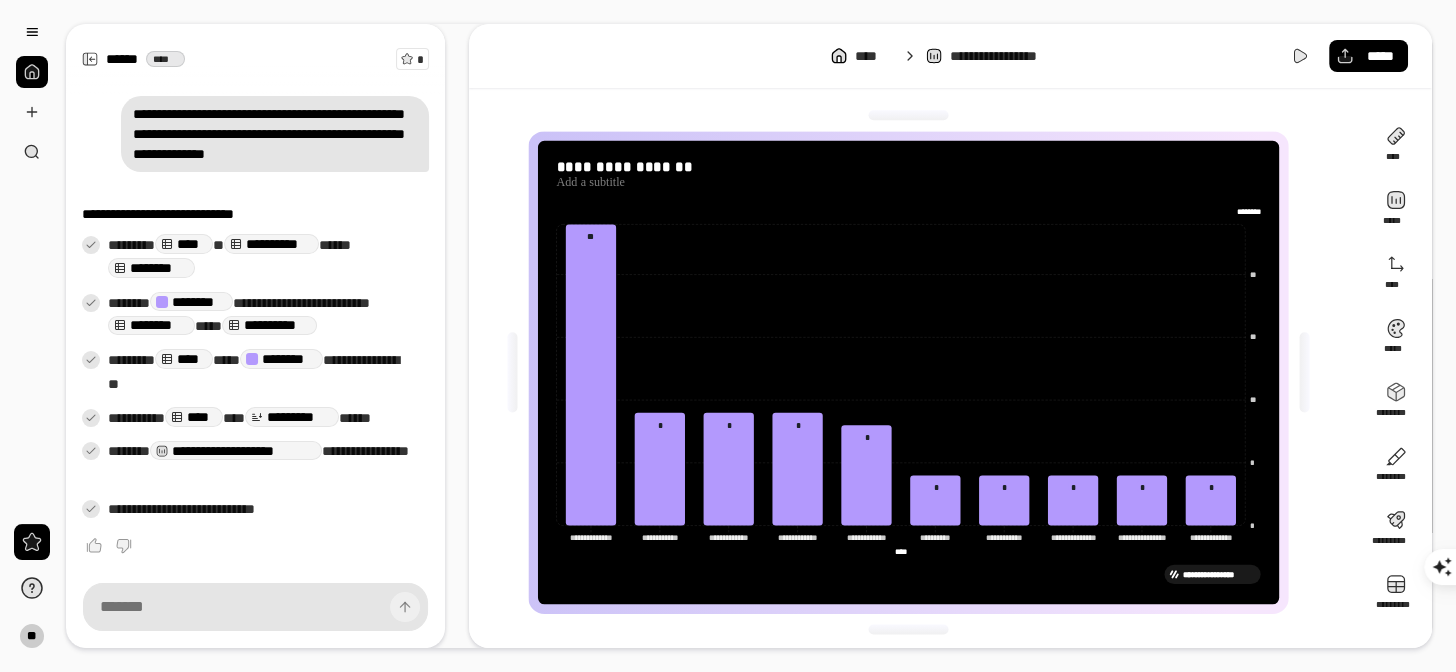 click on "**********" 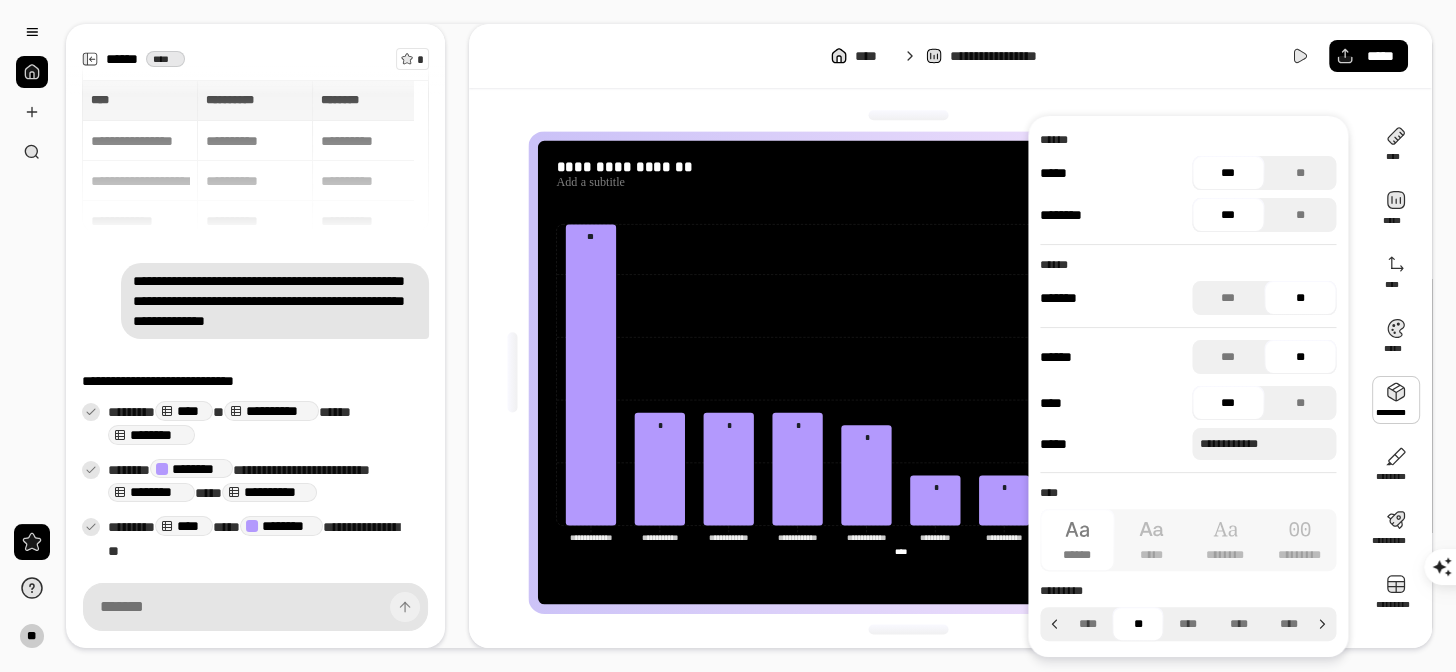 click on "***" at bounding box center (1228, 173) 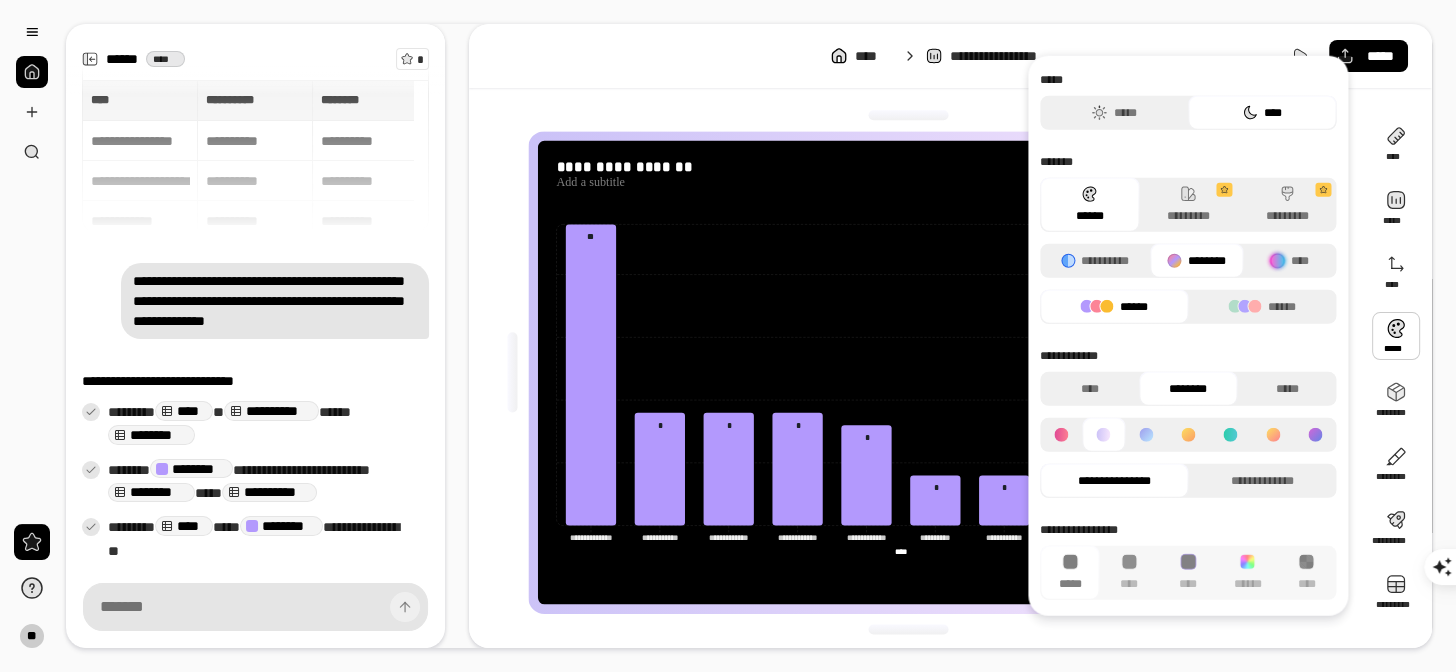 click at bounding box center (1396, 336) 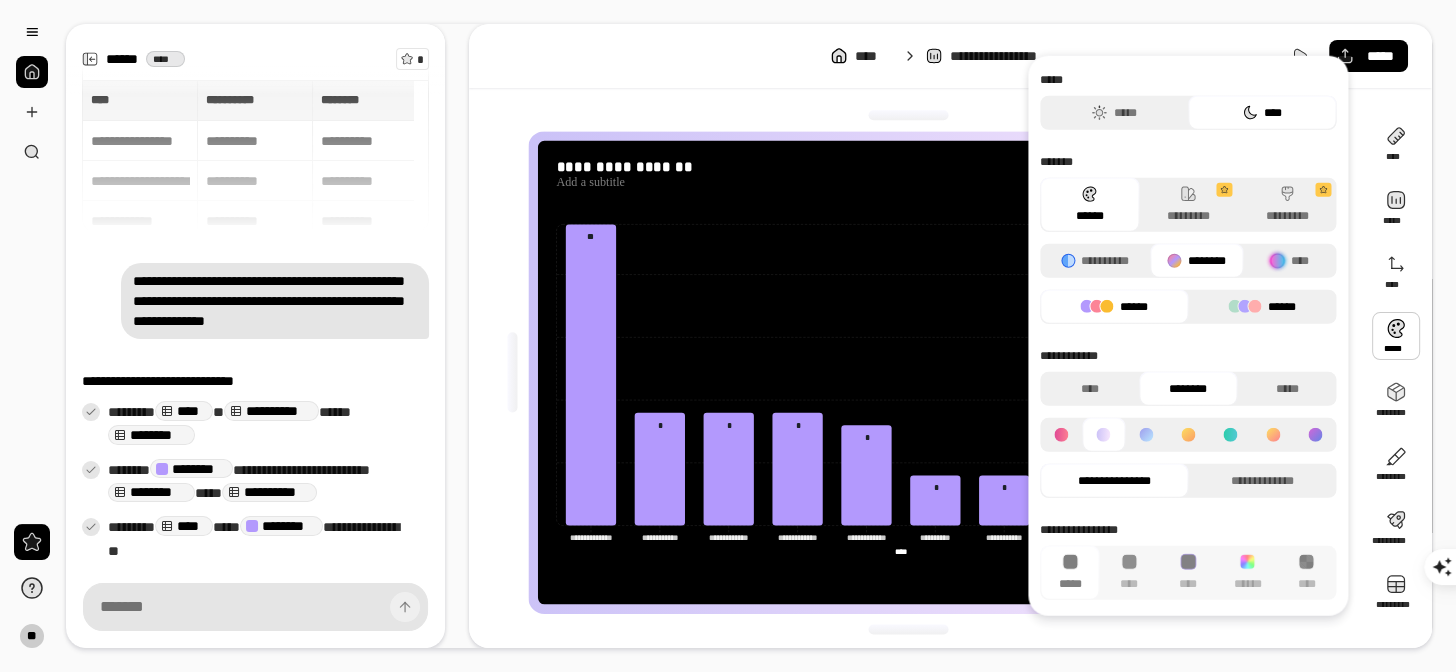 click on "******" at bounding box center [1262, 307] 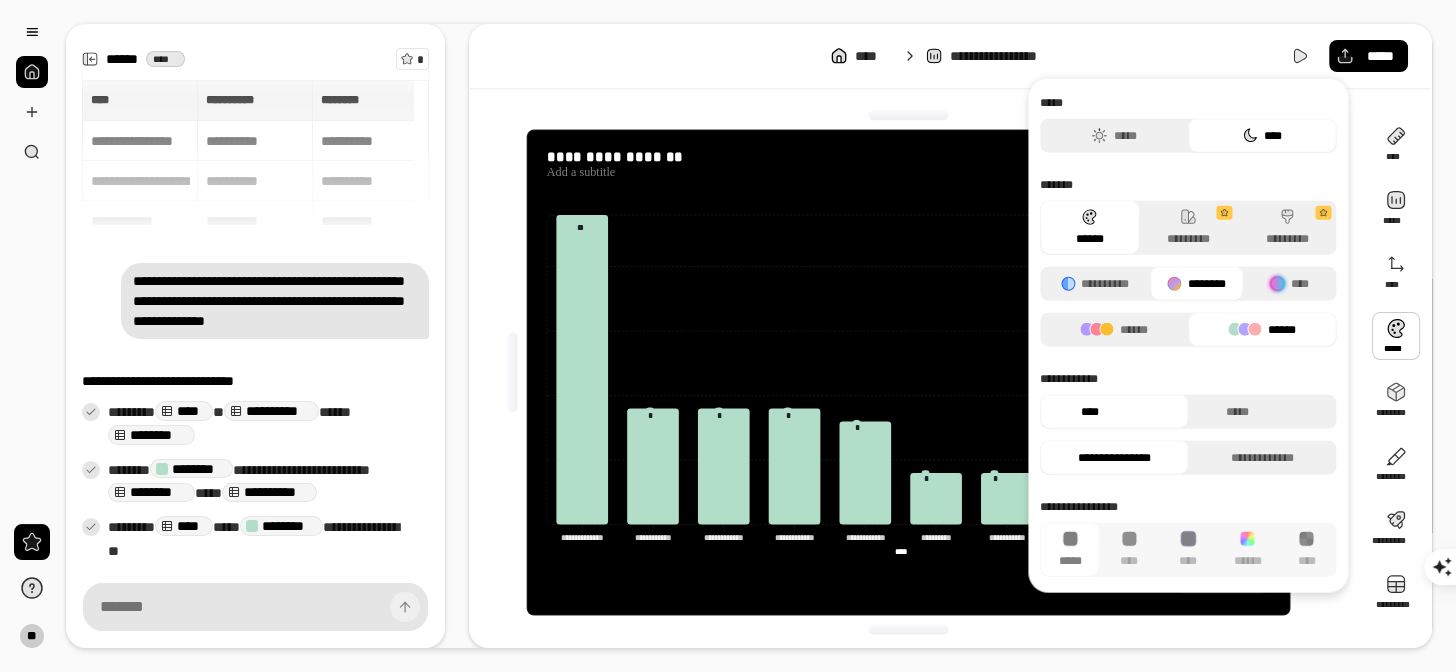 scroll, scrollTop: 0, scrollLeft: 0, axis: both 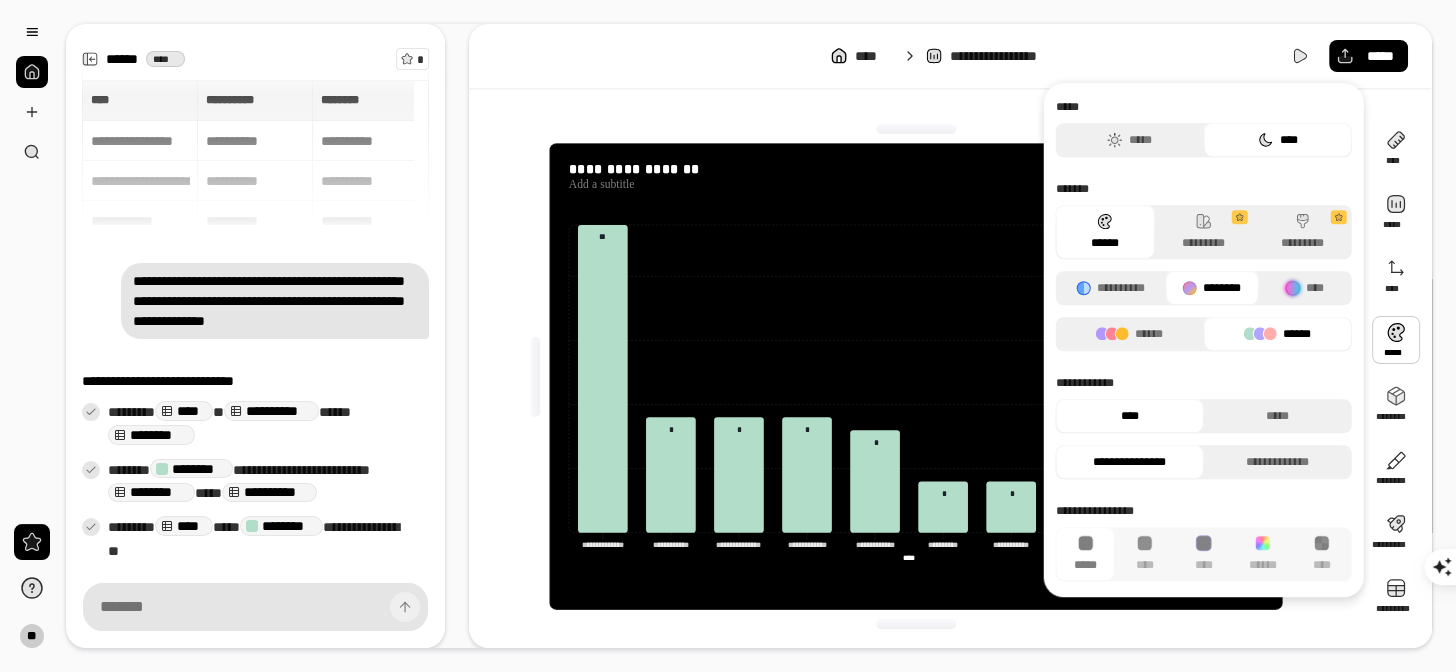click on "******" at bounding box center [1278, 334] 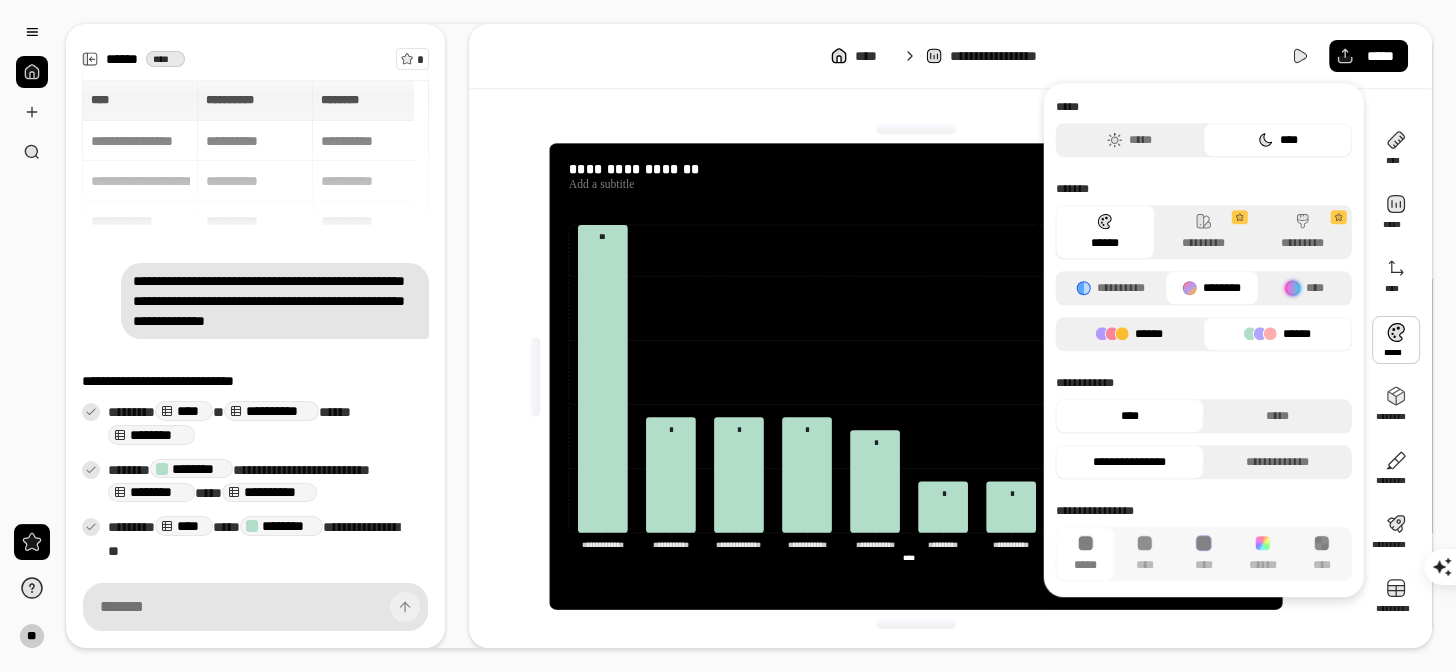 click 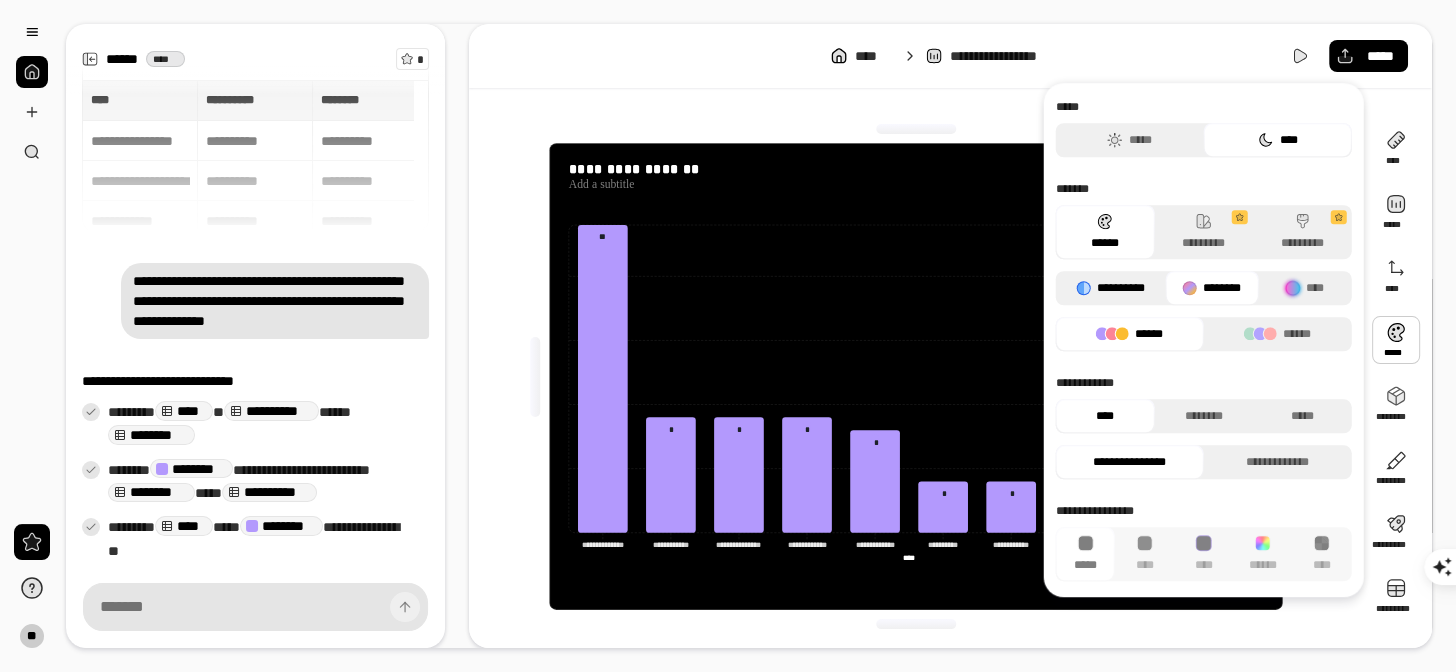 click on "**********" at bounding box center (1111, 288) 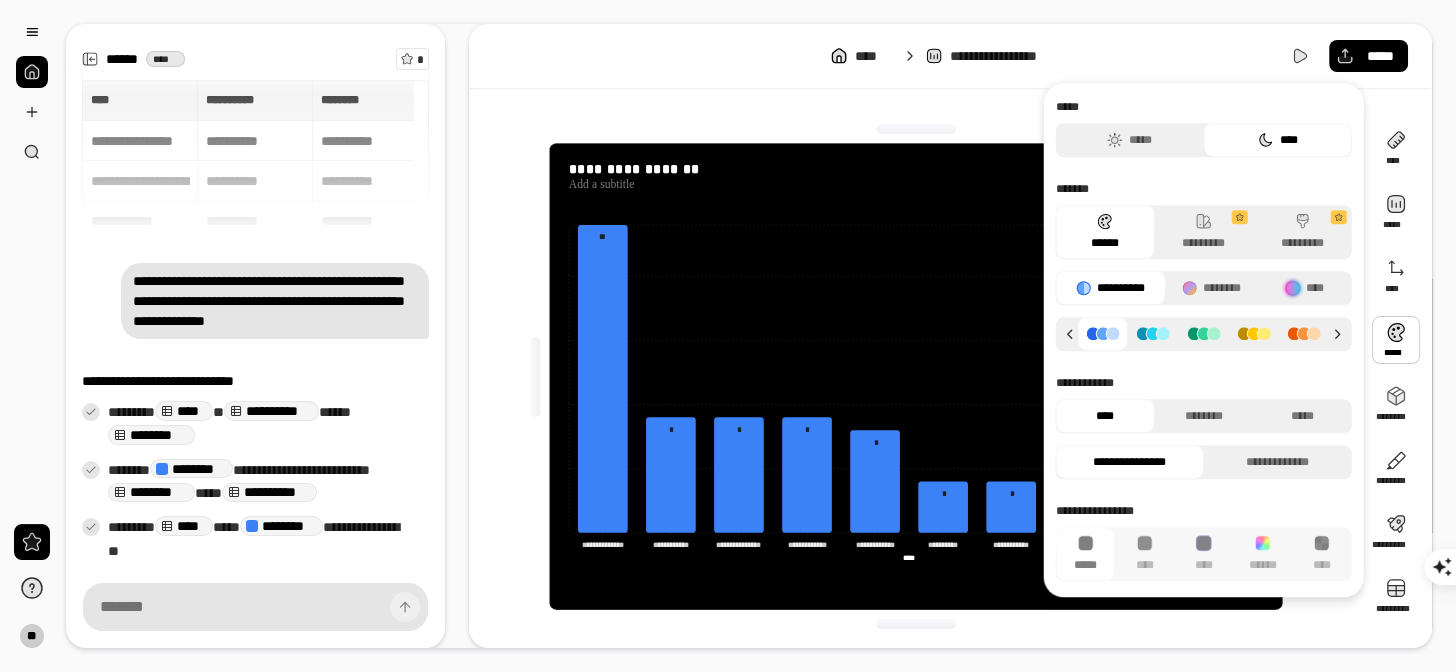 click 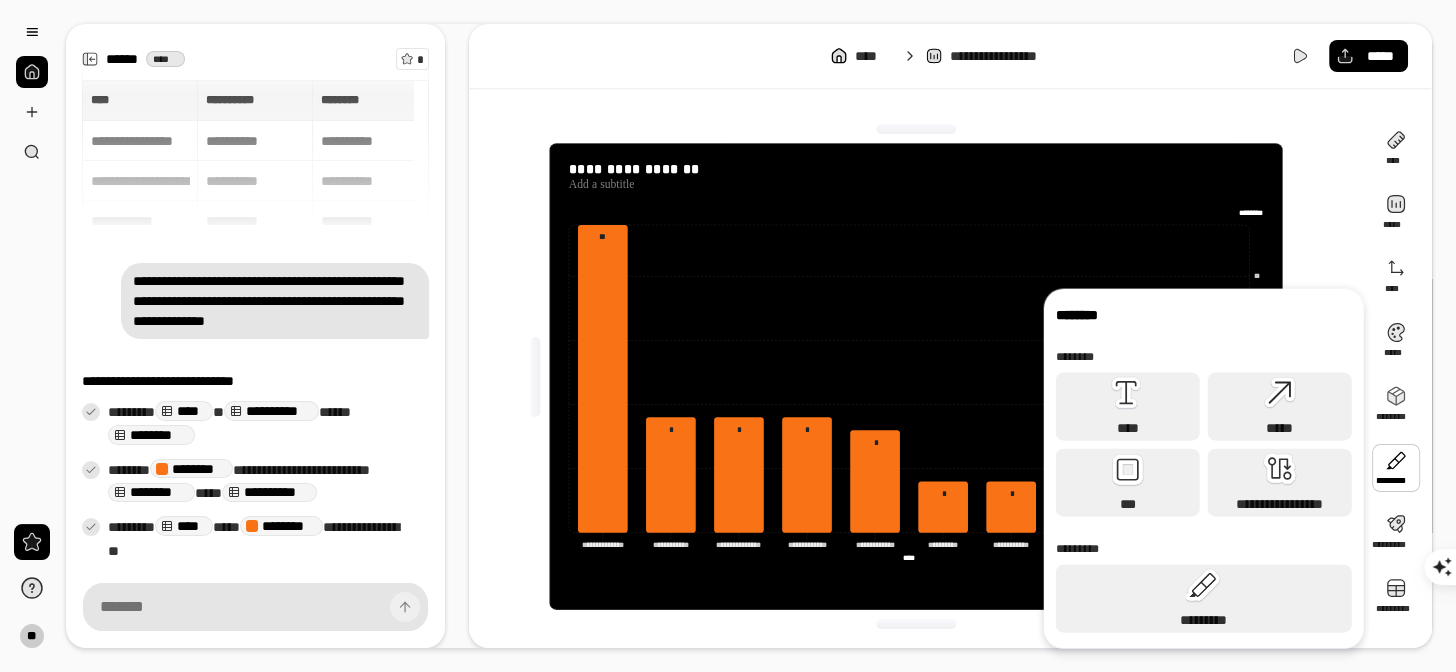 click at bounding box center (1396, 468) 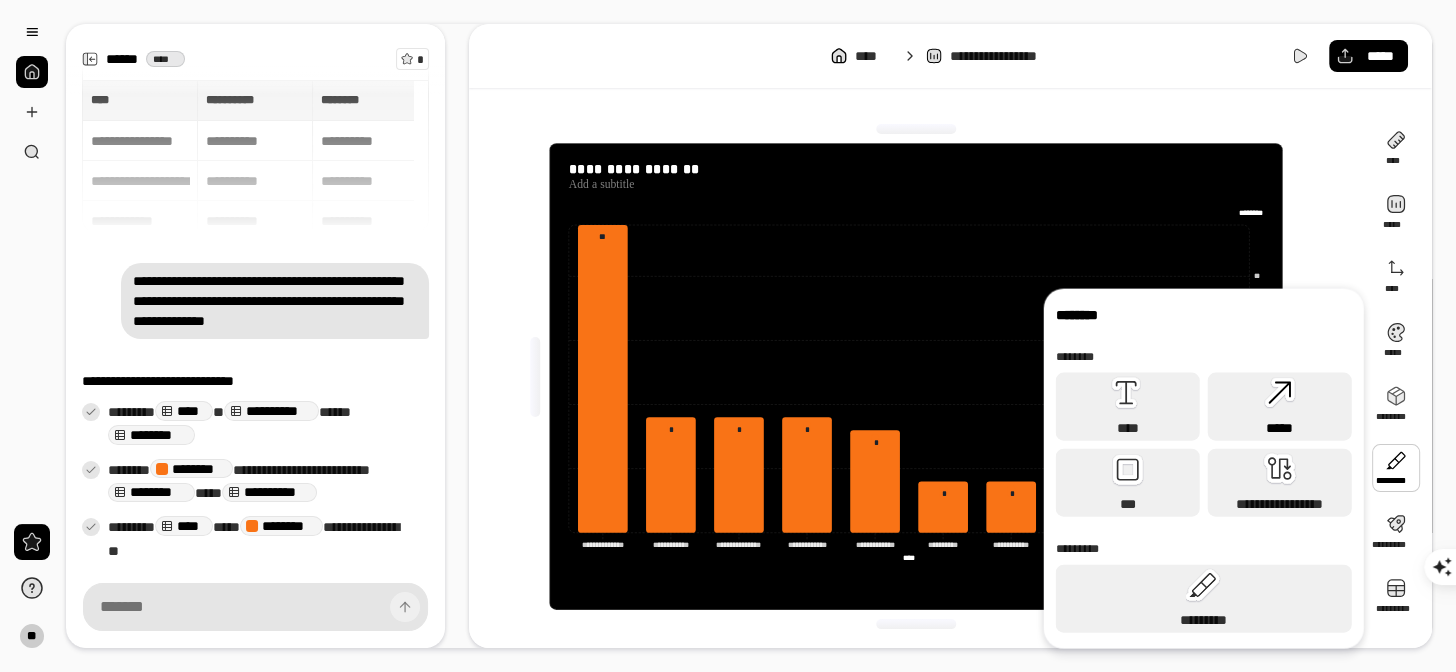 click 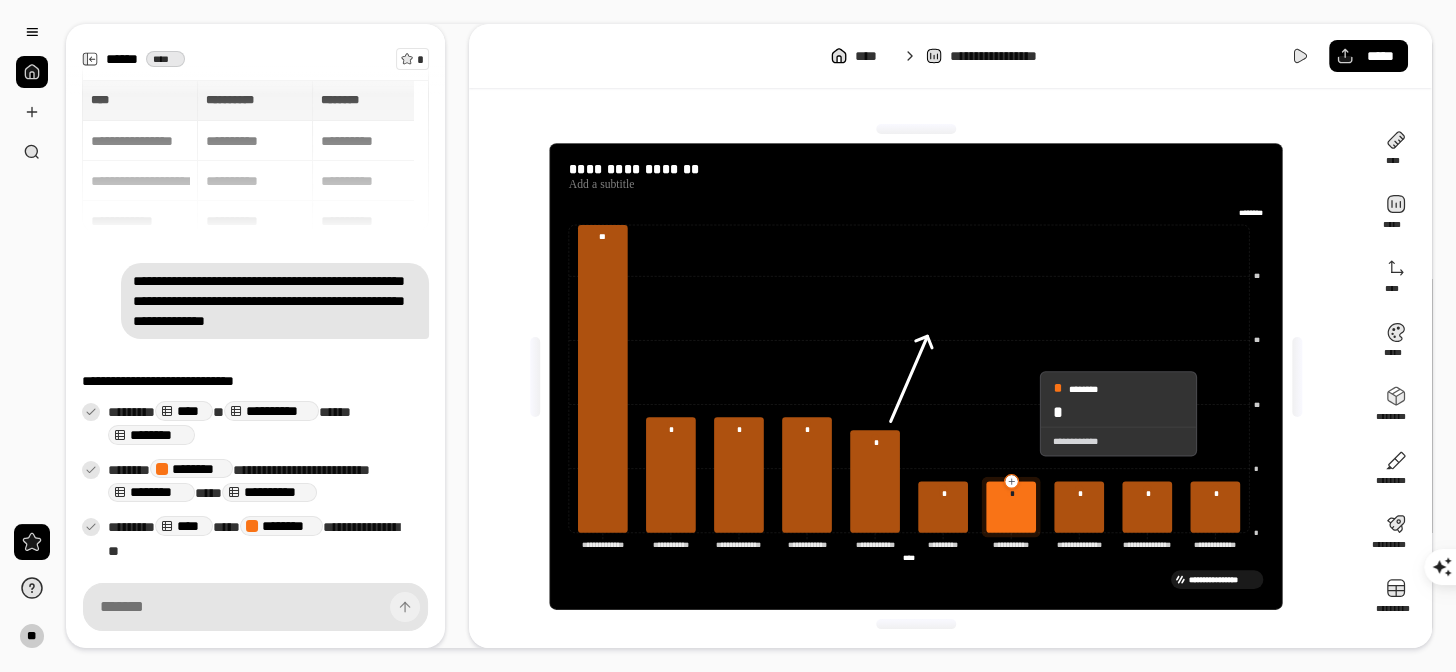 drag, startPoint x: 930, startPoint y: 344, endPoint x: 1029, endPoint y: 429, distance: 130.48372 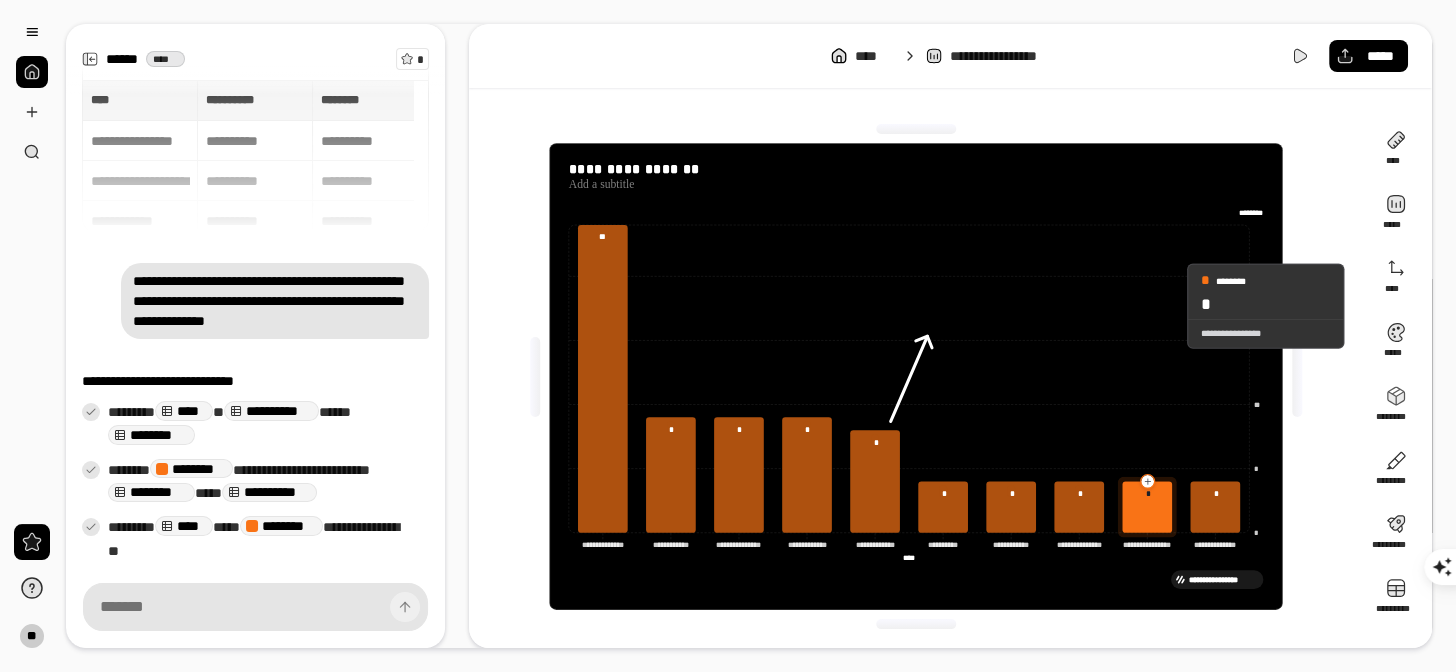 click 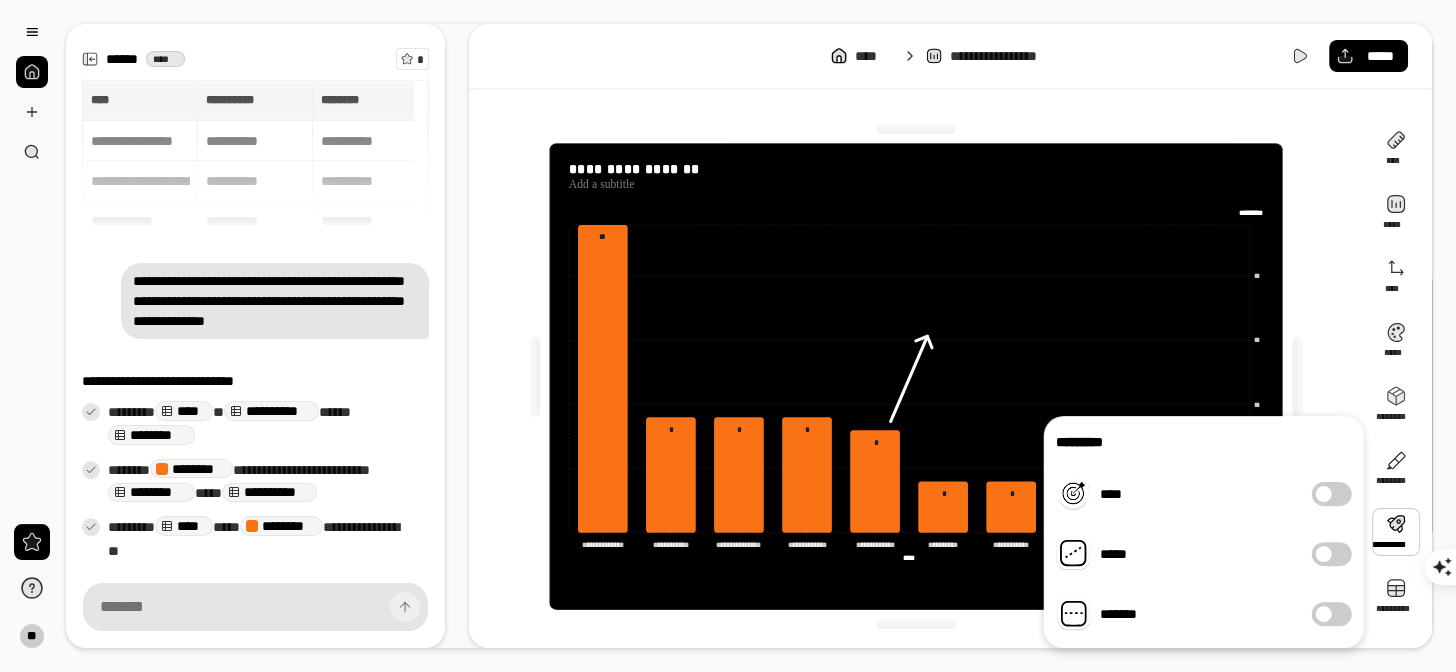 click at bounding box center [1396, 532] 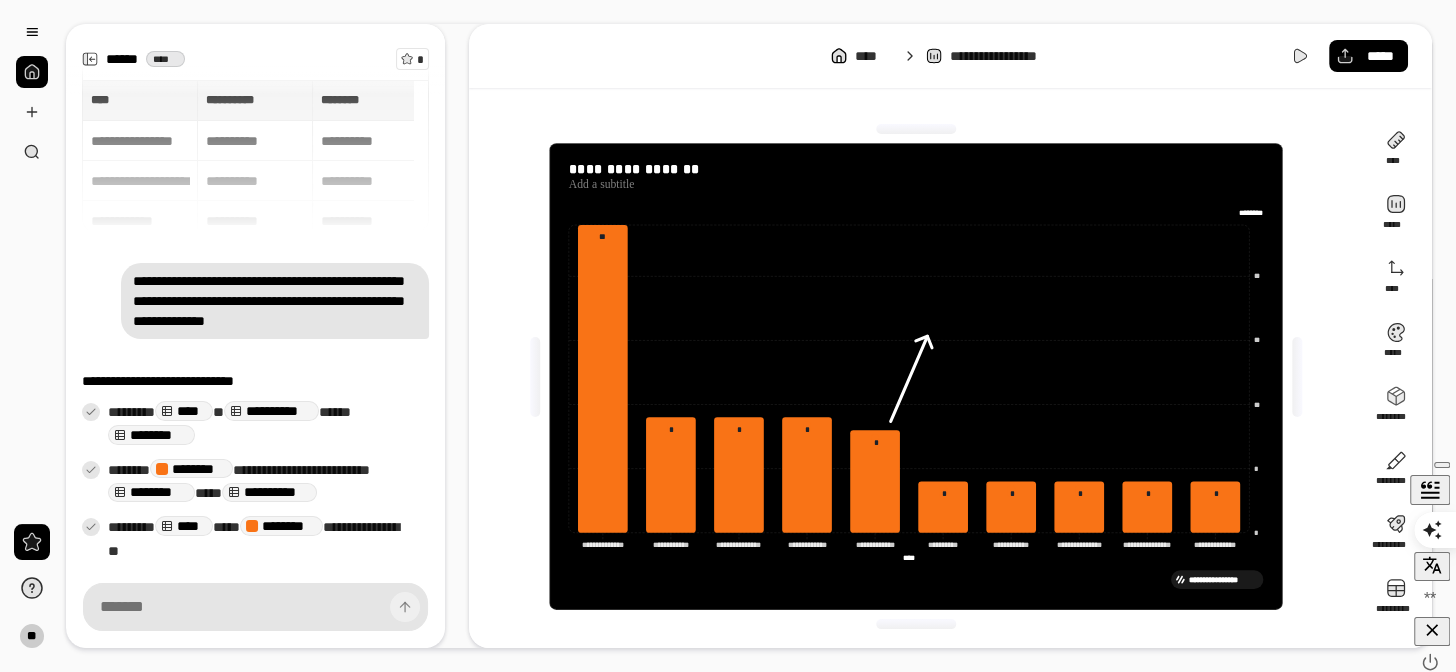 click on "**" at bounding box center (1435, 530) 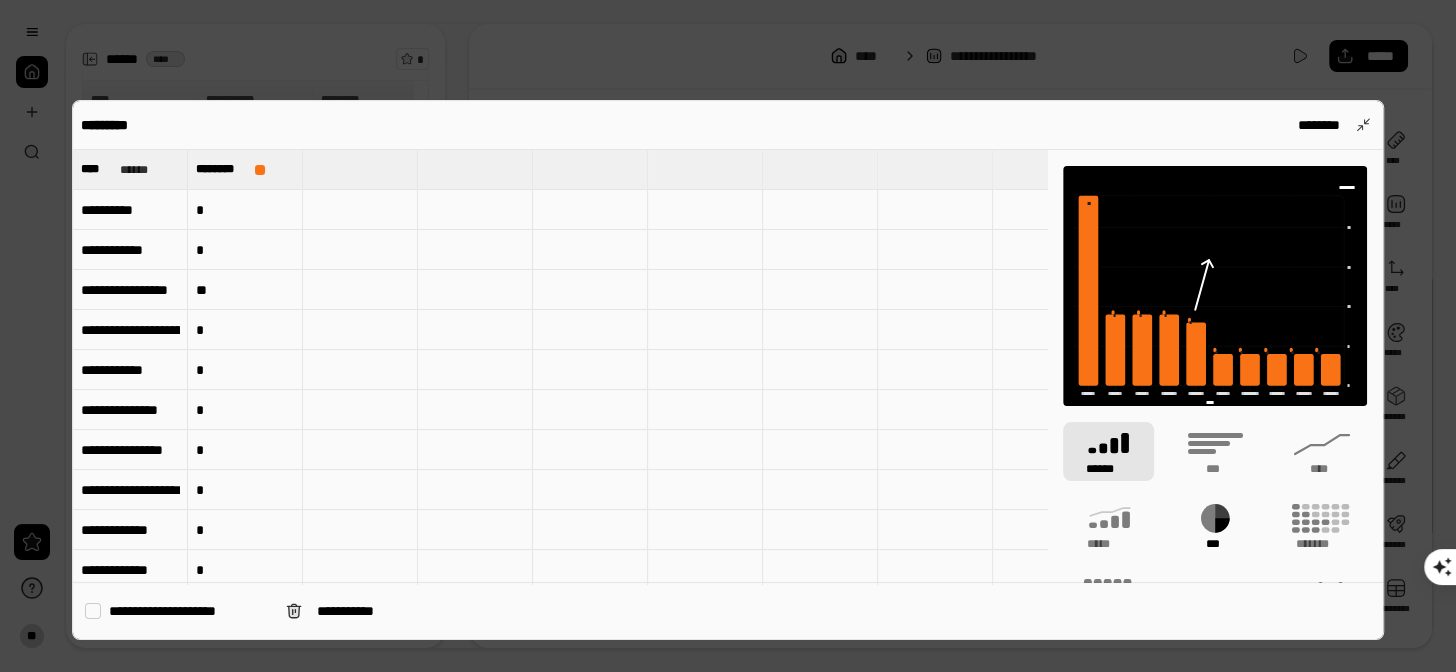 click 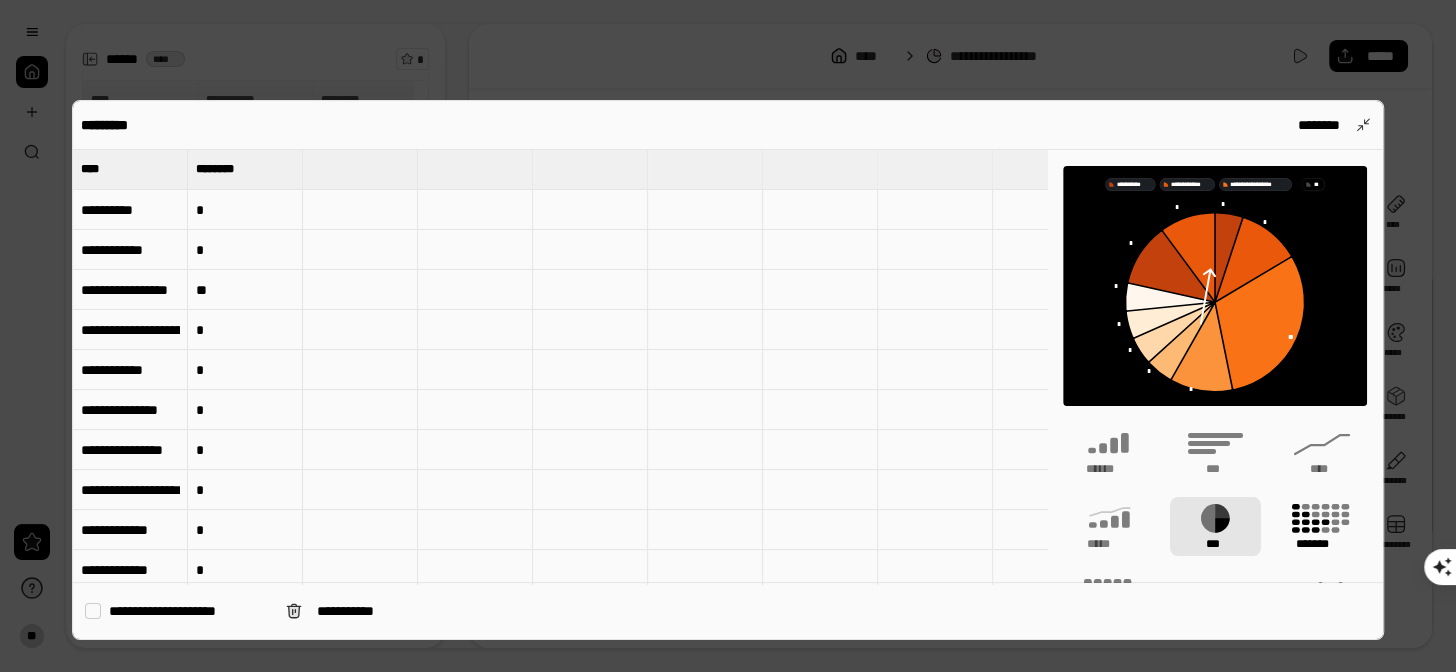 click on "*******" at bounding box center [1322, 544] 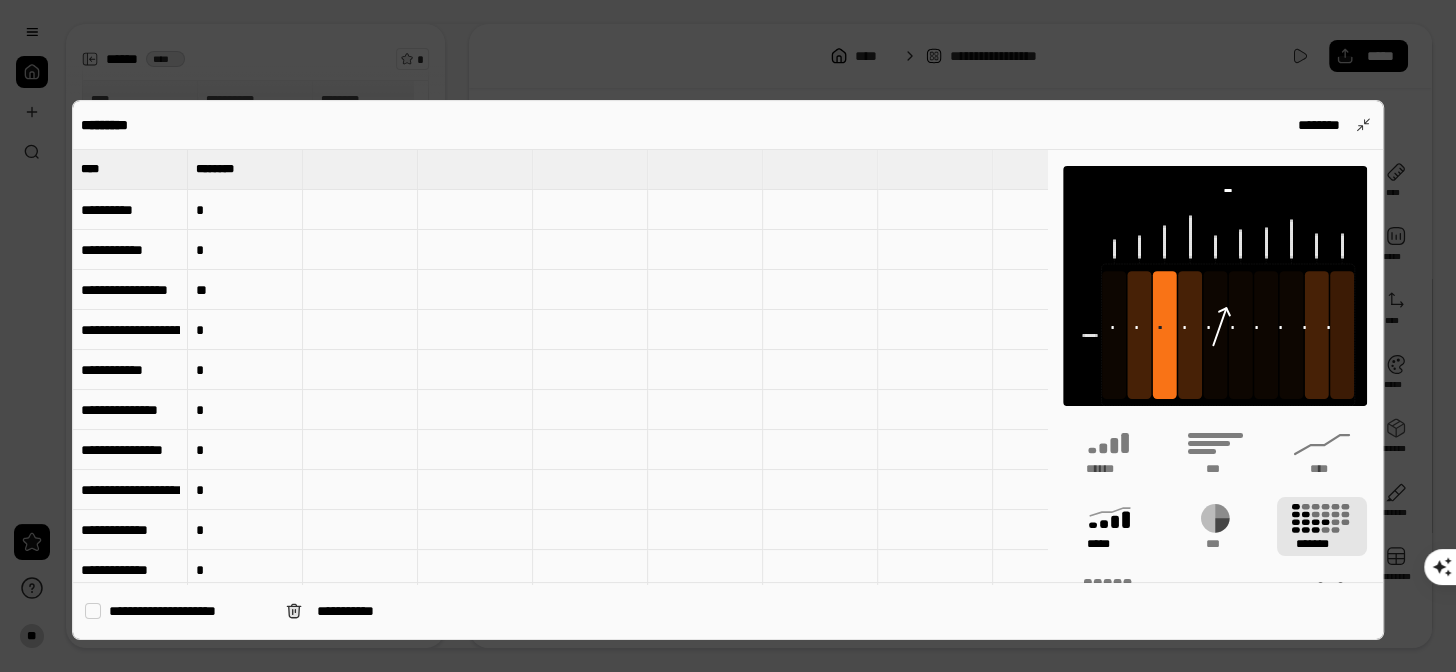 click 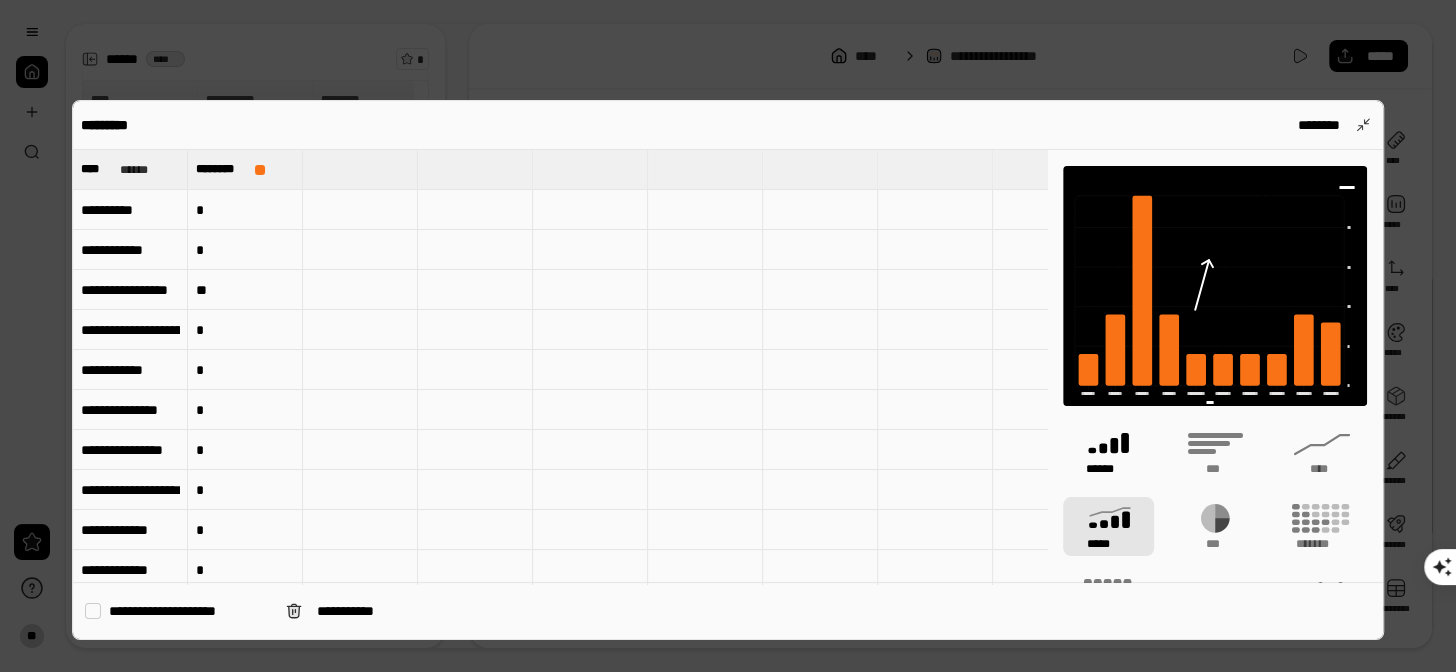 click on "******" at bounding box center [1109, 469] 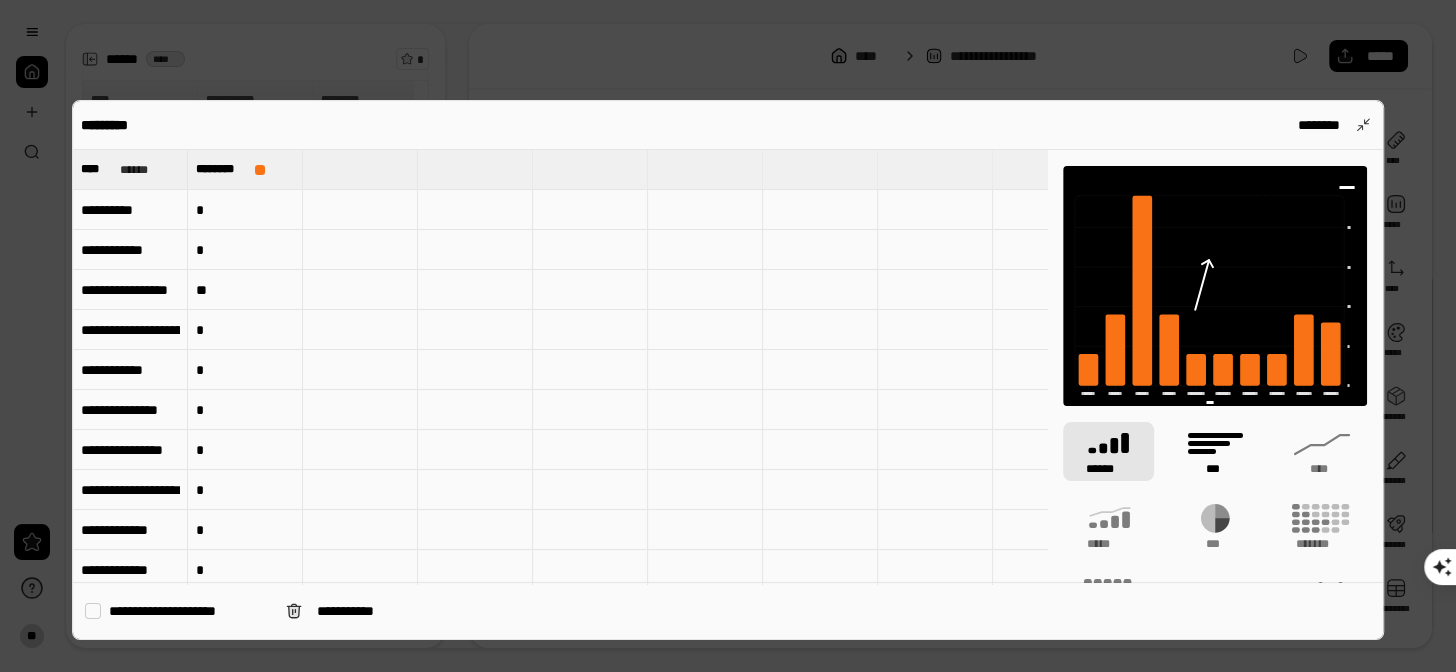 click 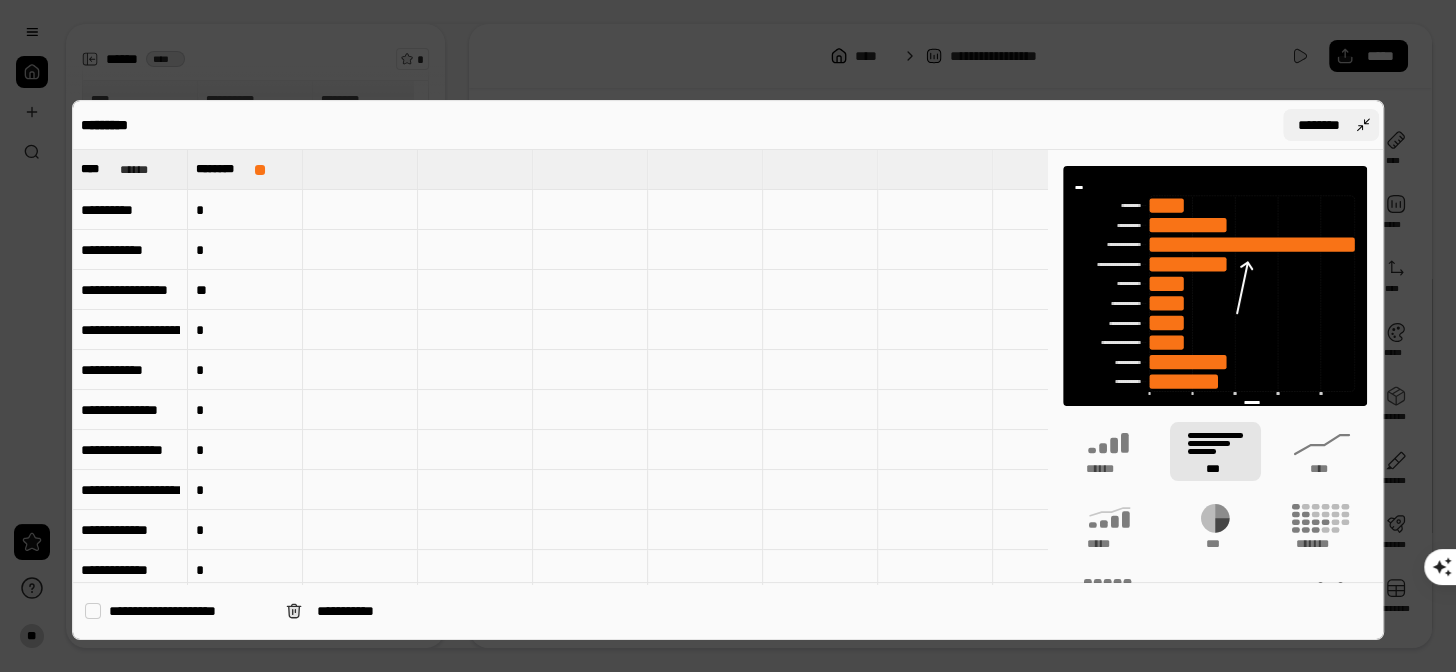click on "********" at bounding box center [1319, 125] 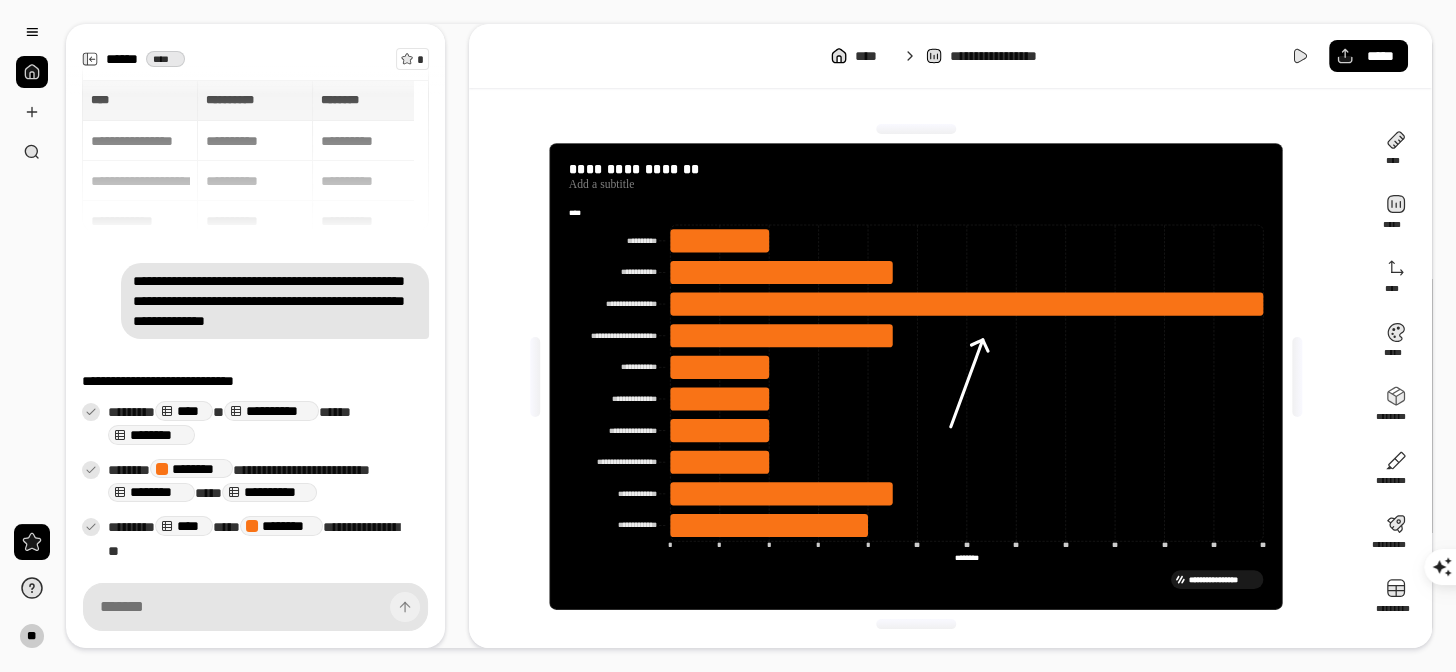 click on "**********" 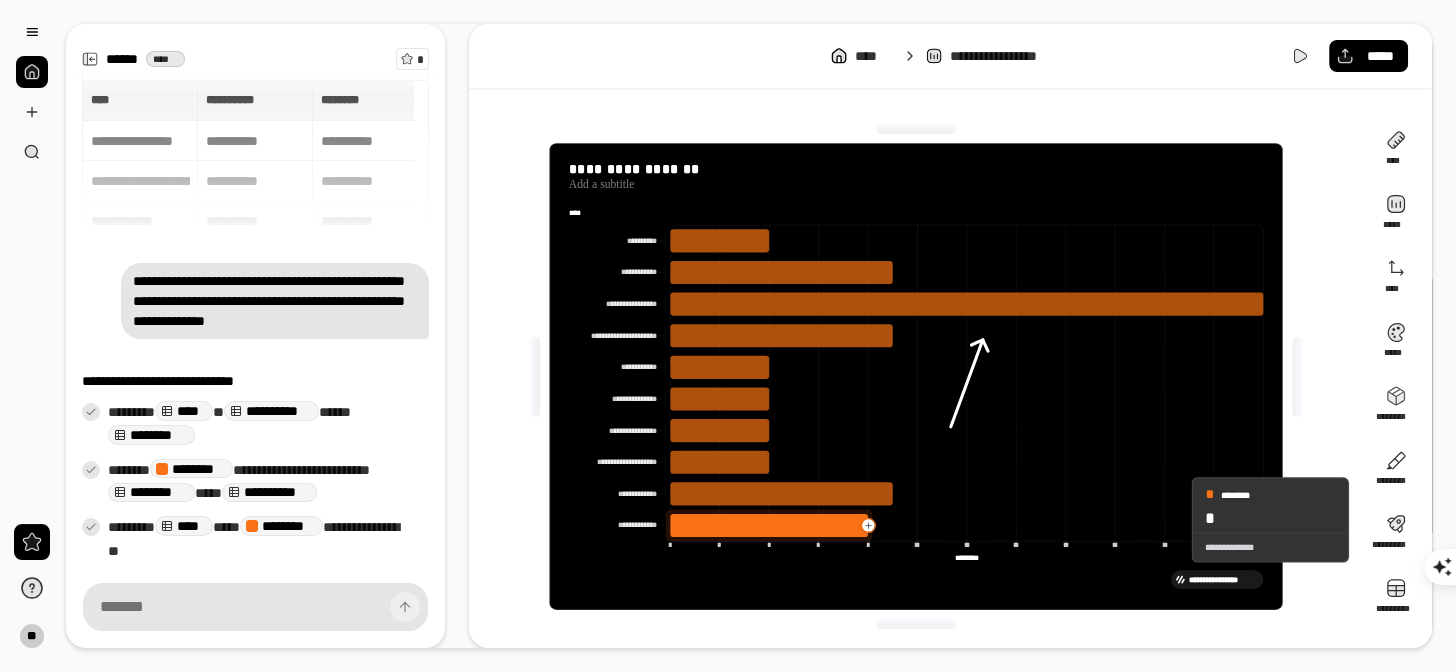 click 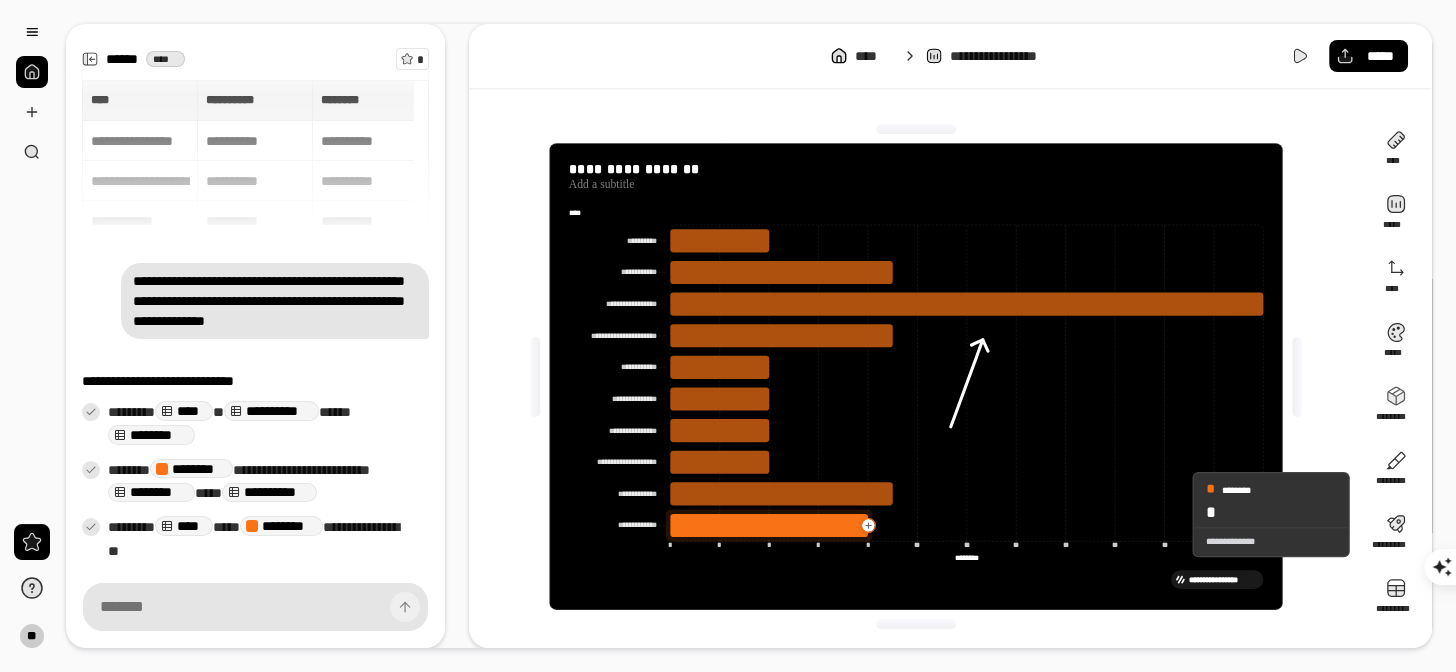 click 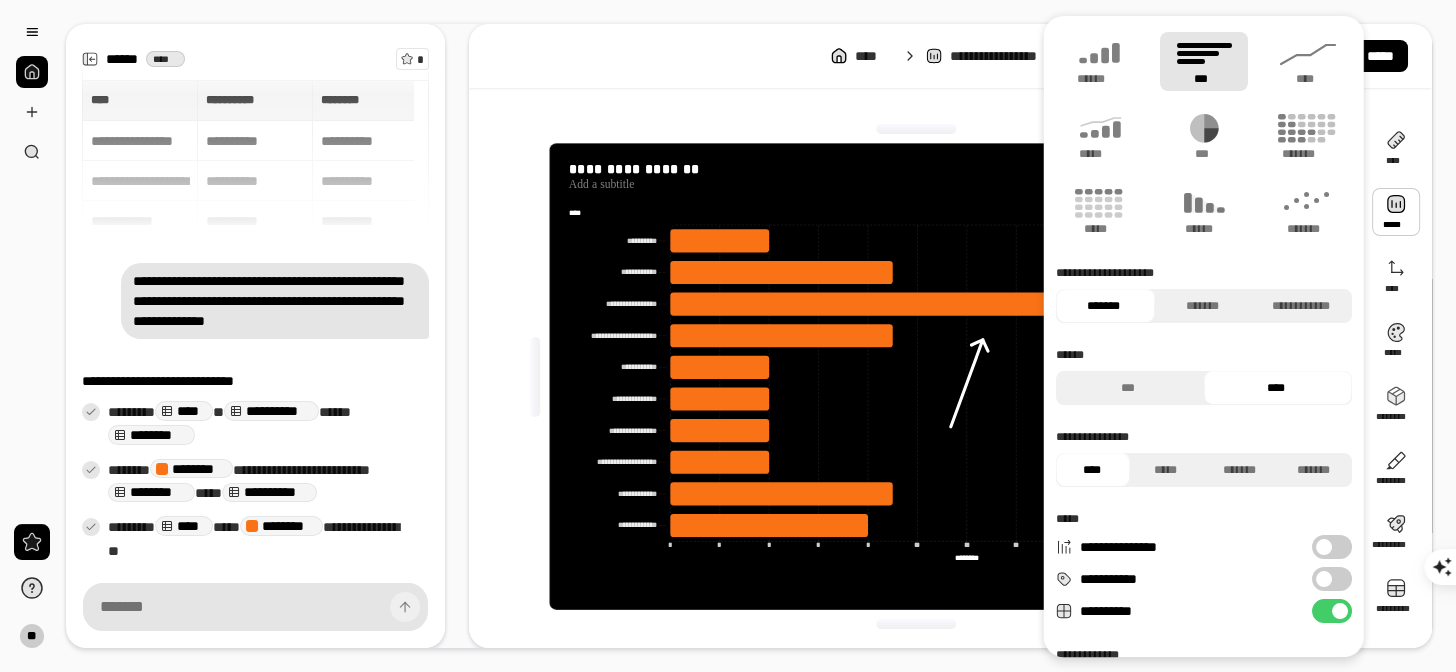 click at bounding box center (1396, 212) 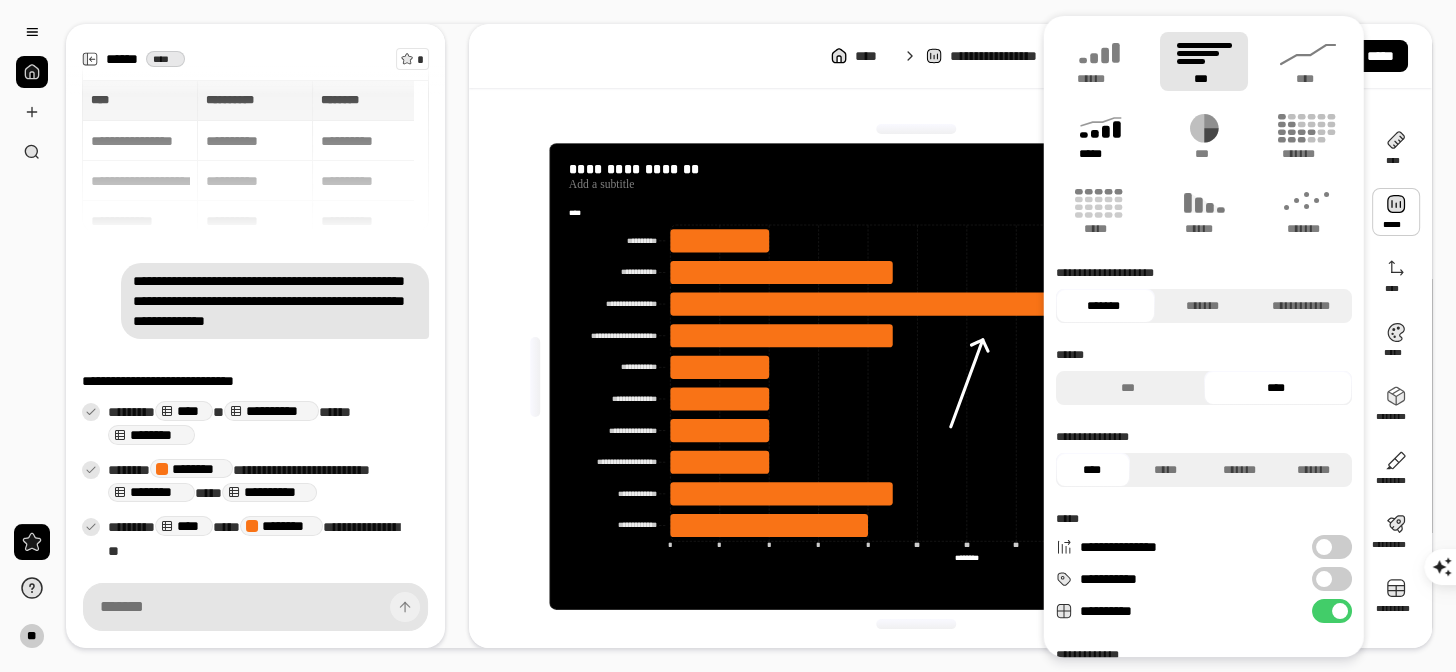 click 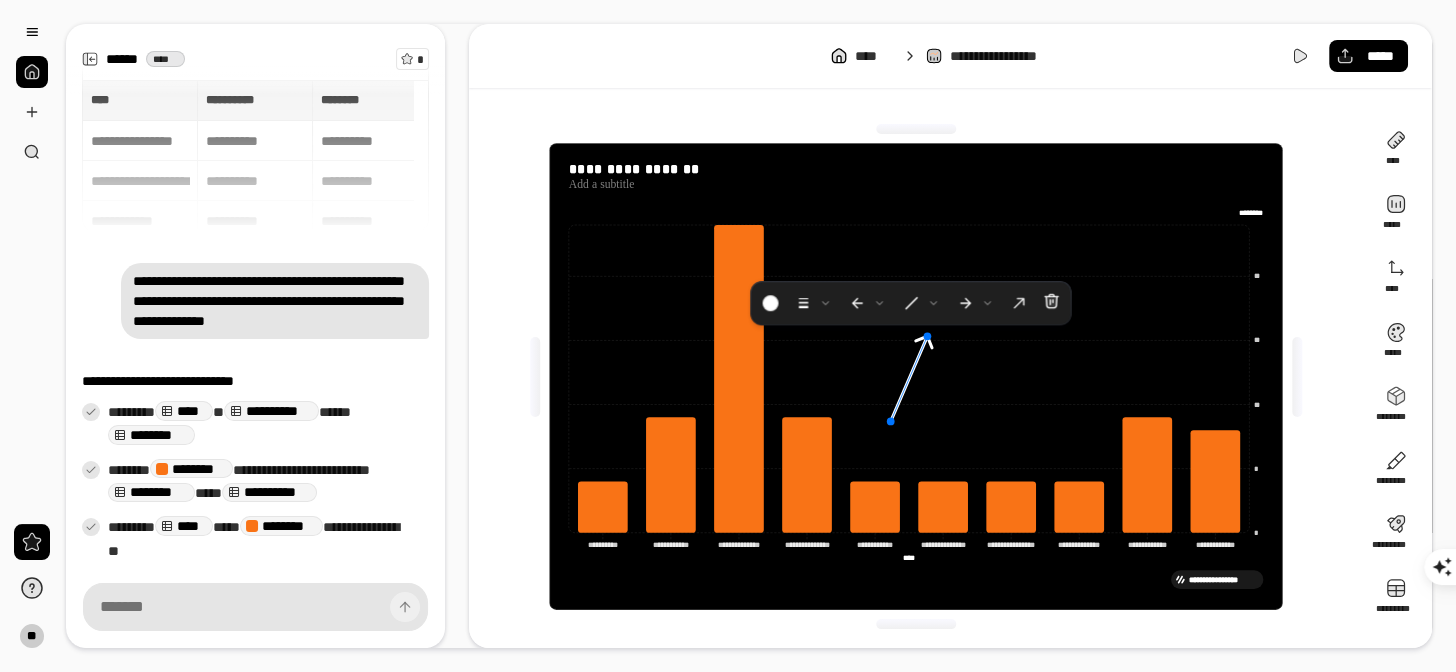 click 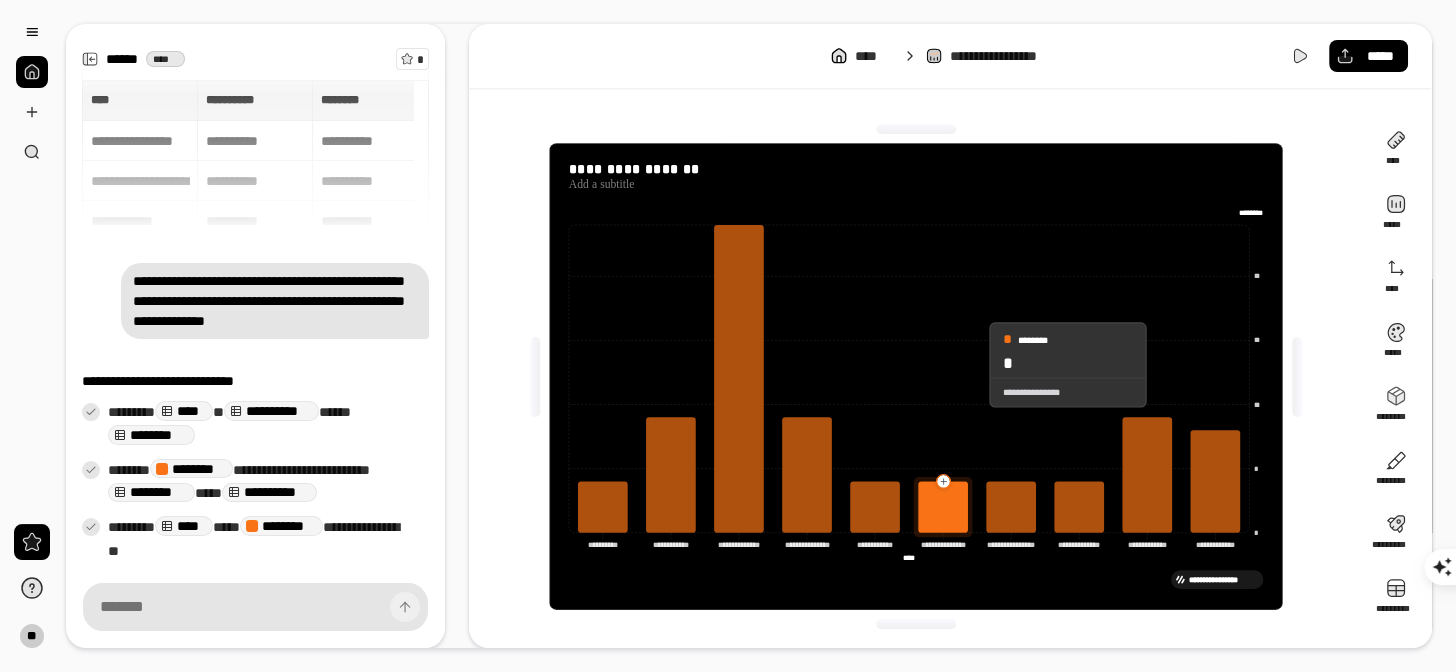 click 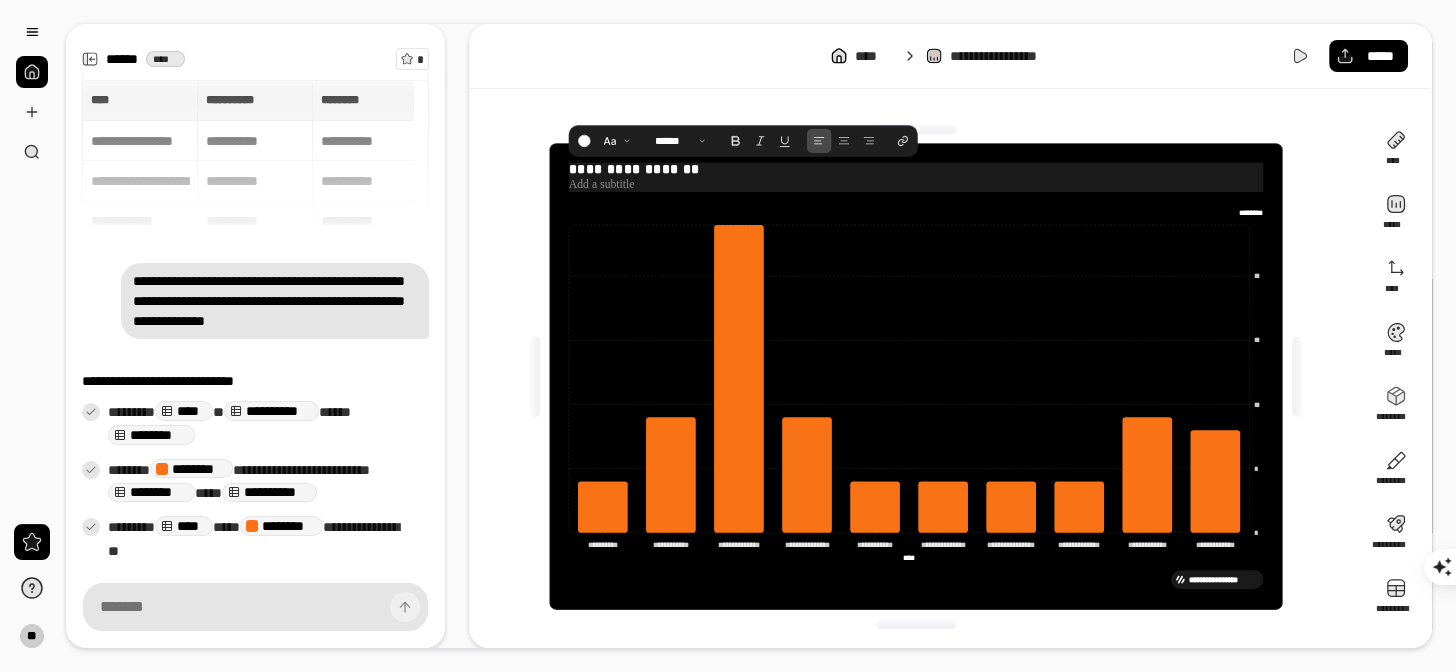 click at bounding box center (916, 185) 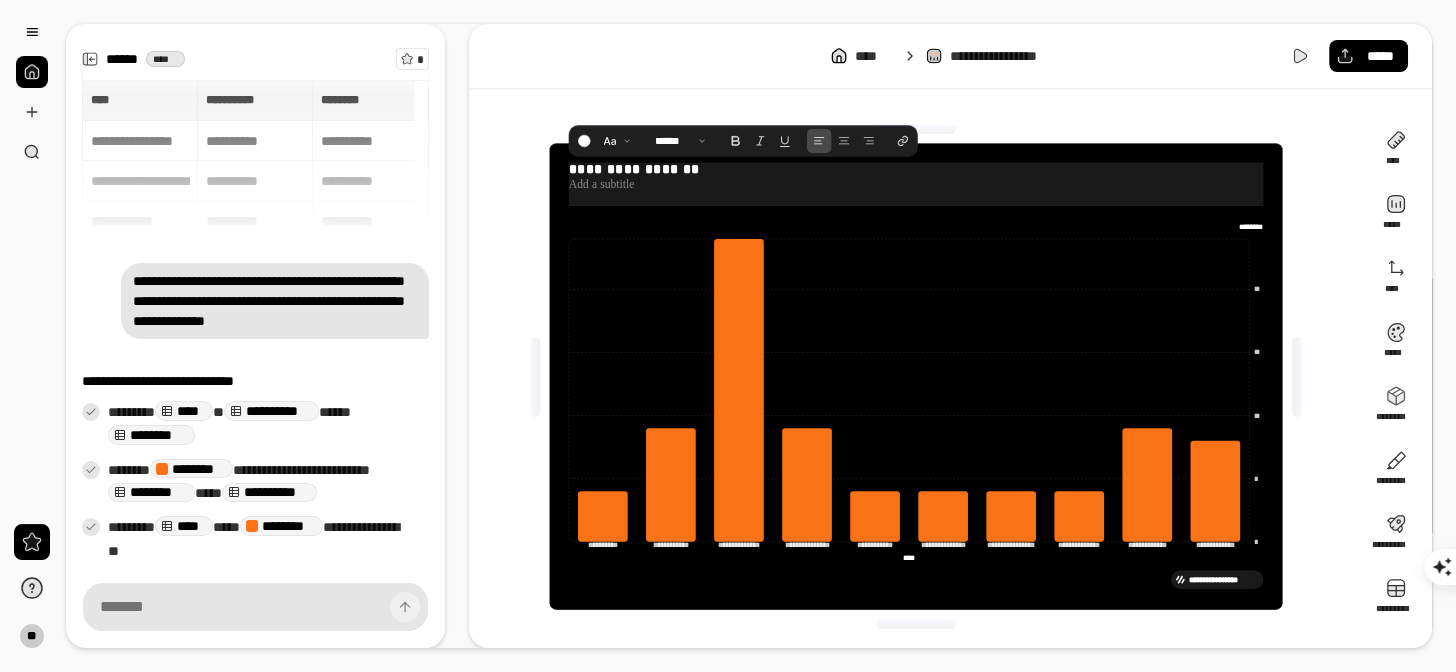 type 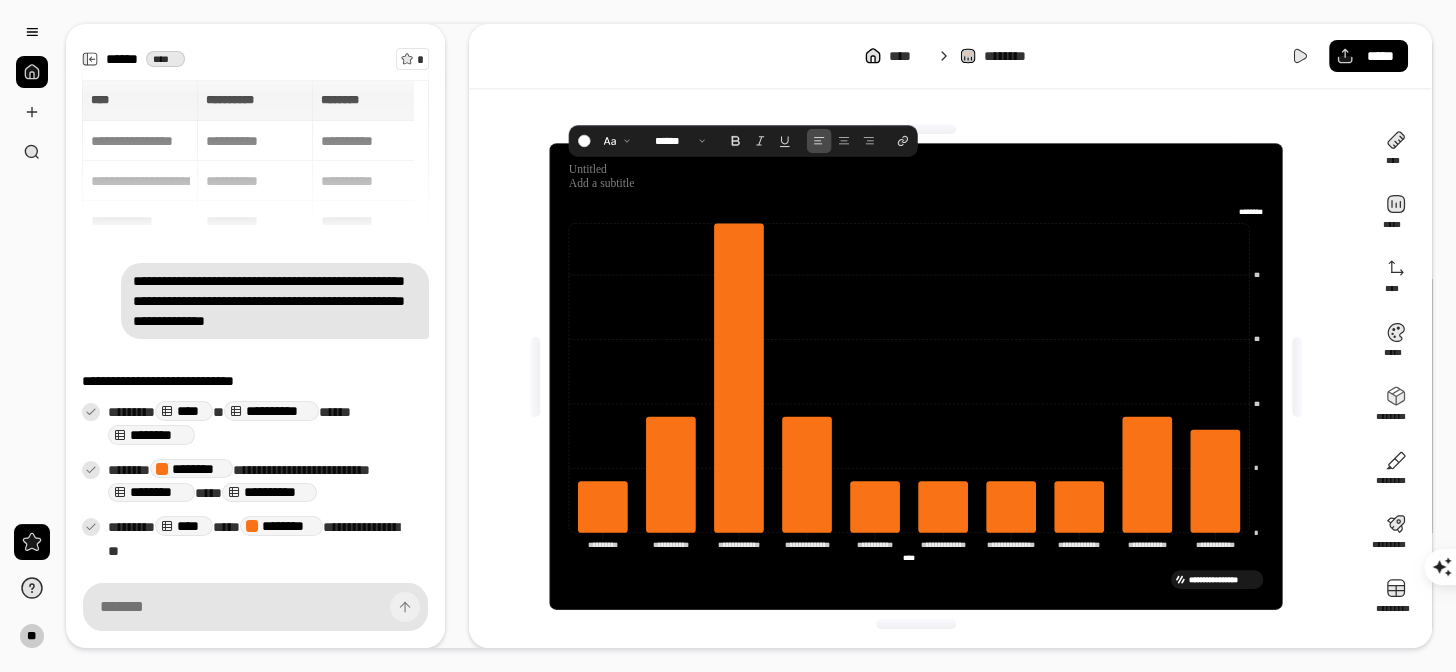 click on "**********" 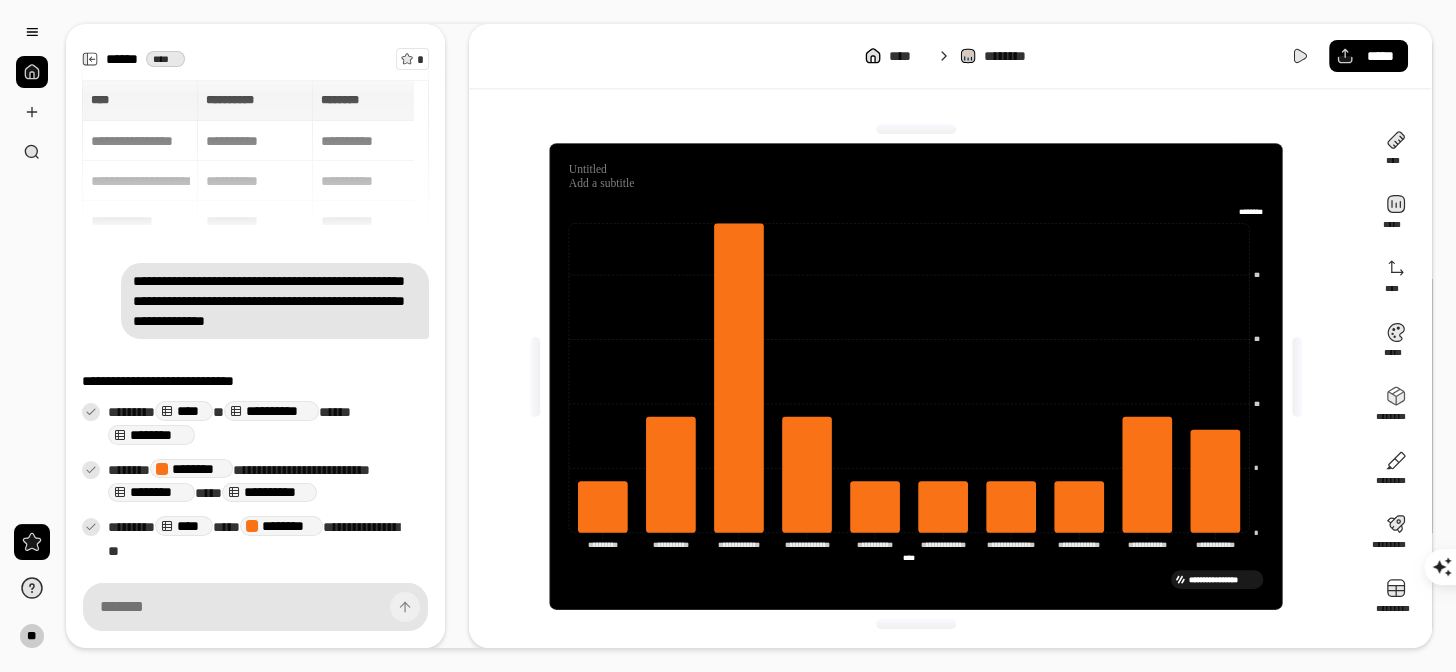 click on "**********" 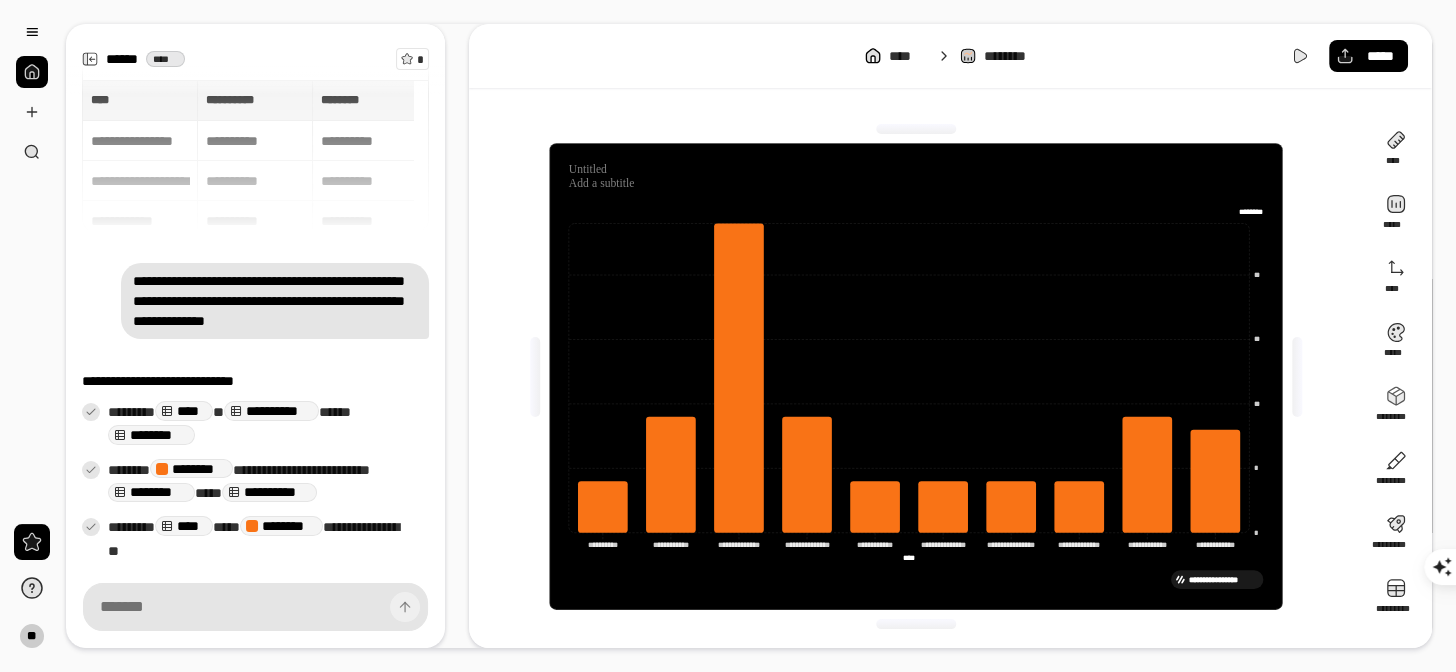 click on "**********" 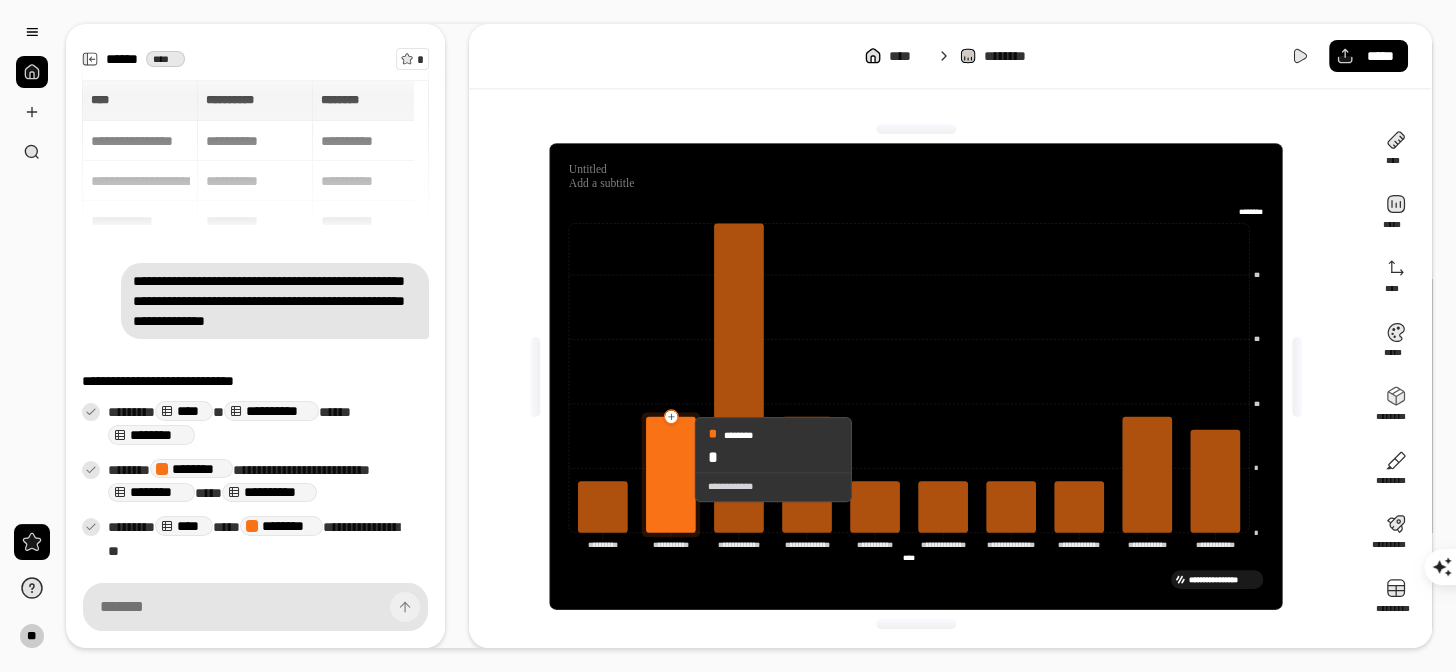 click 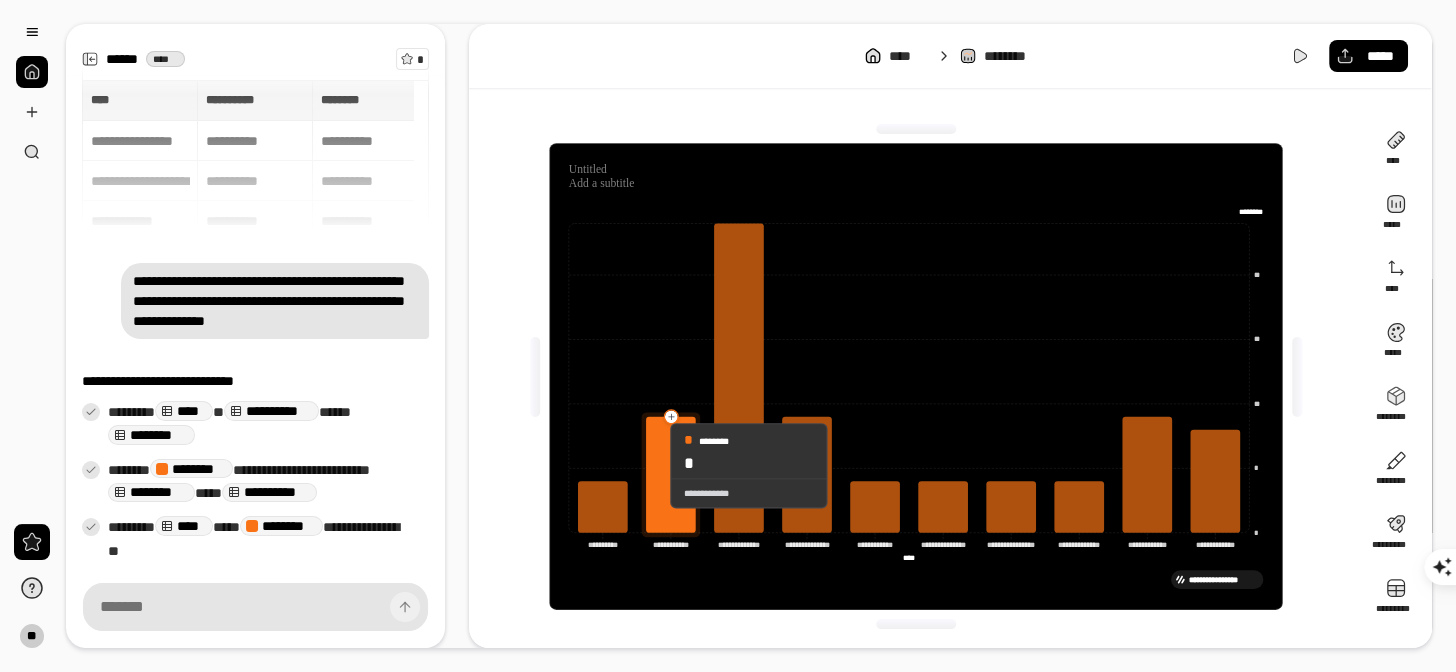 click 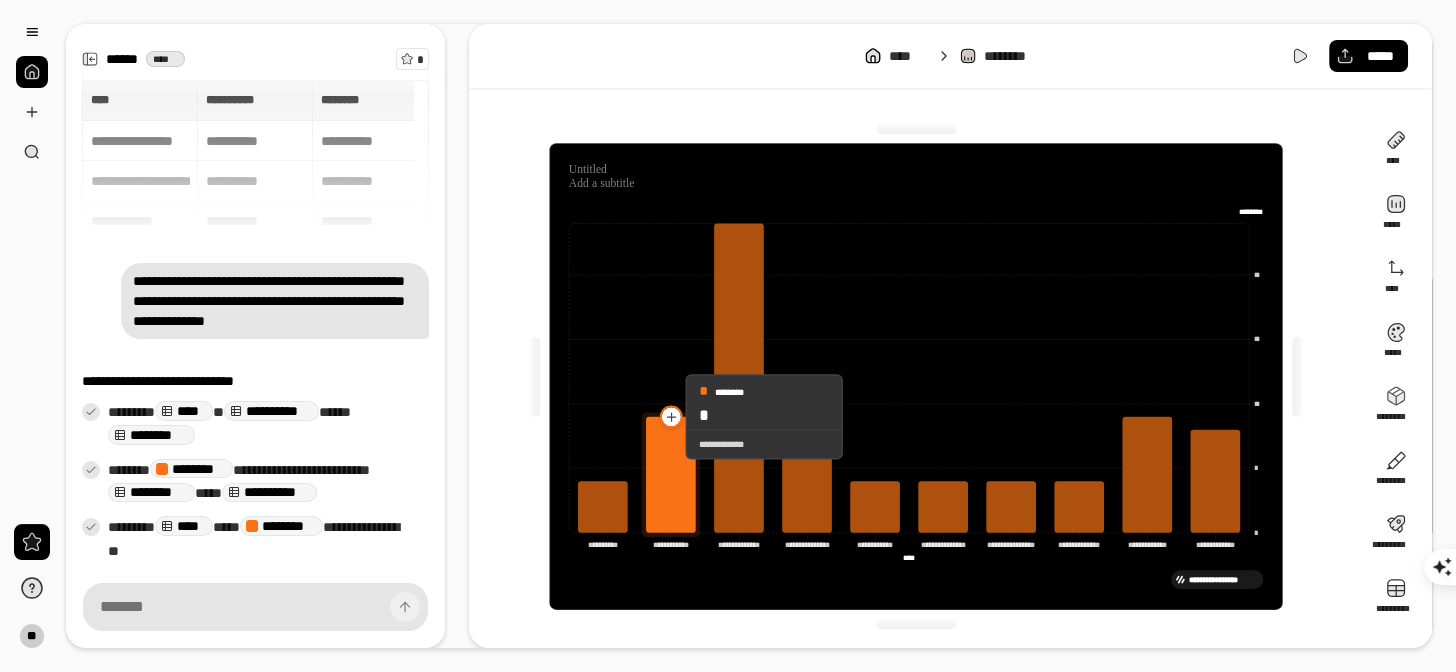 click 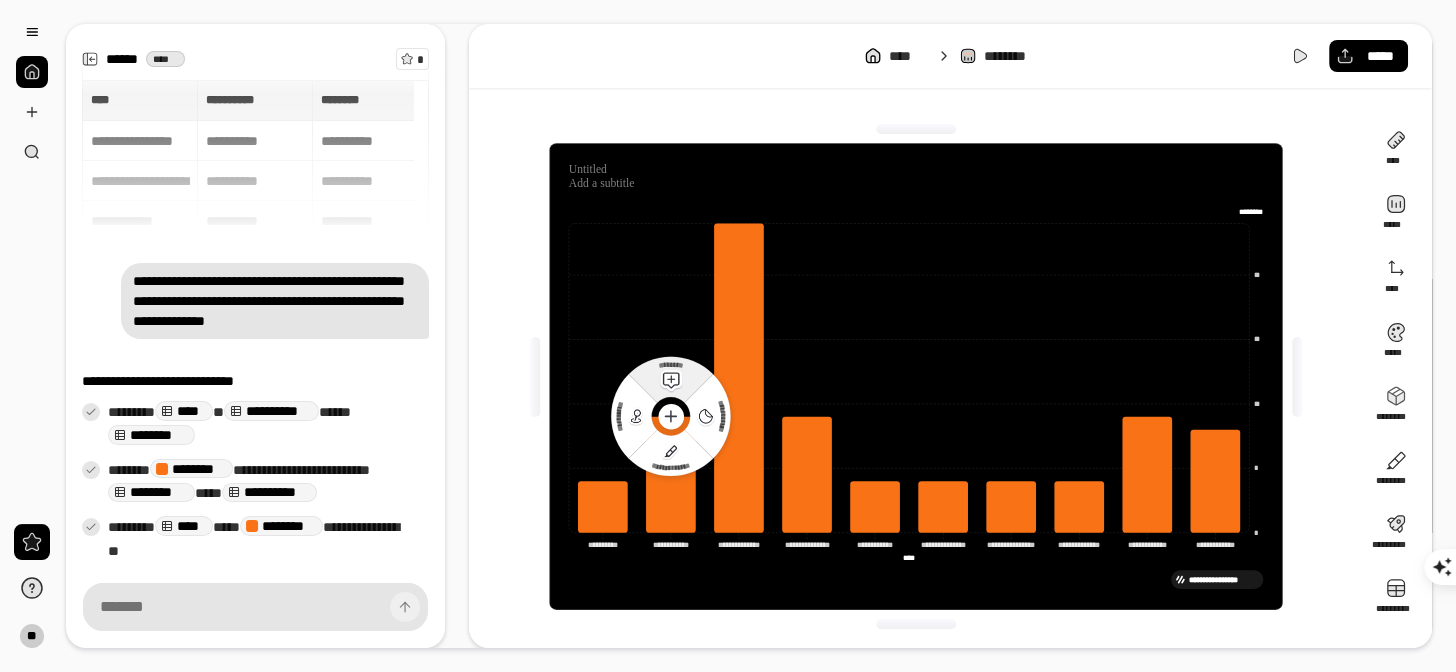 click 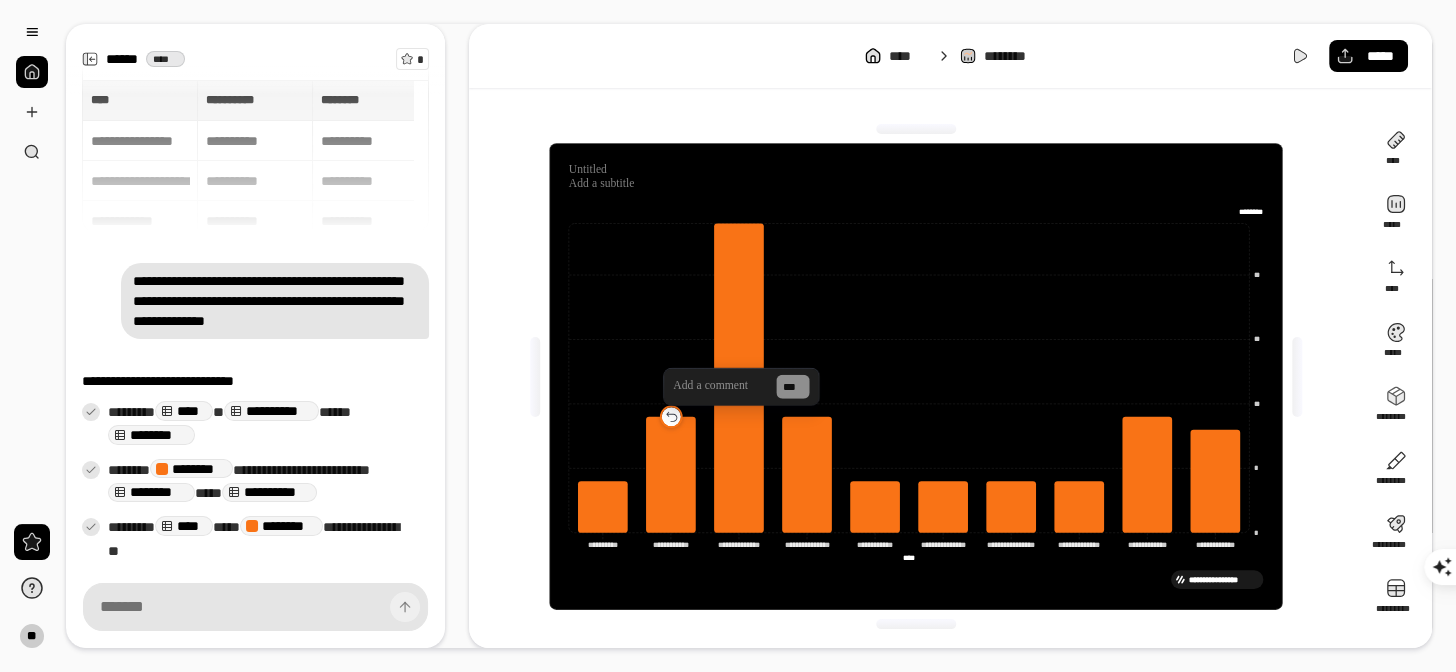 click 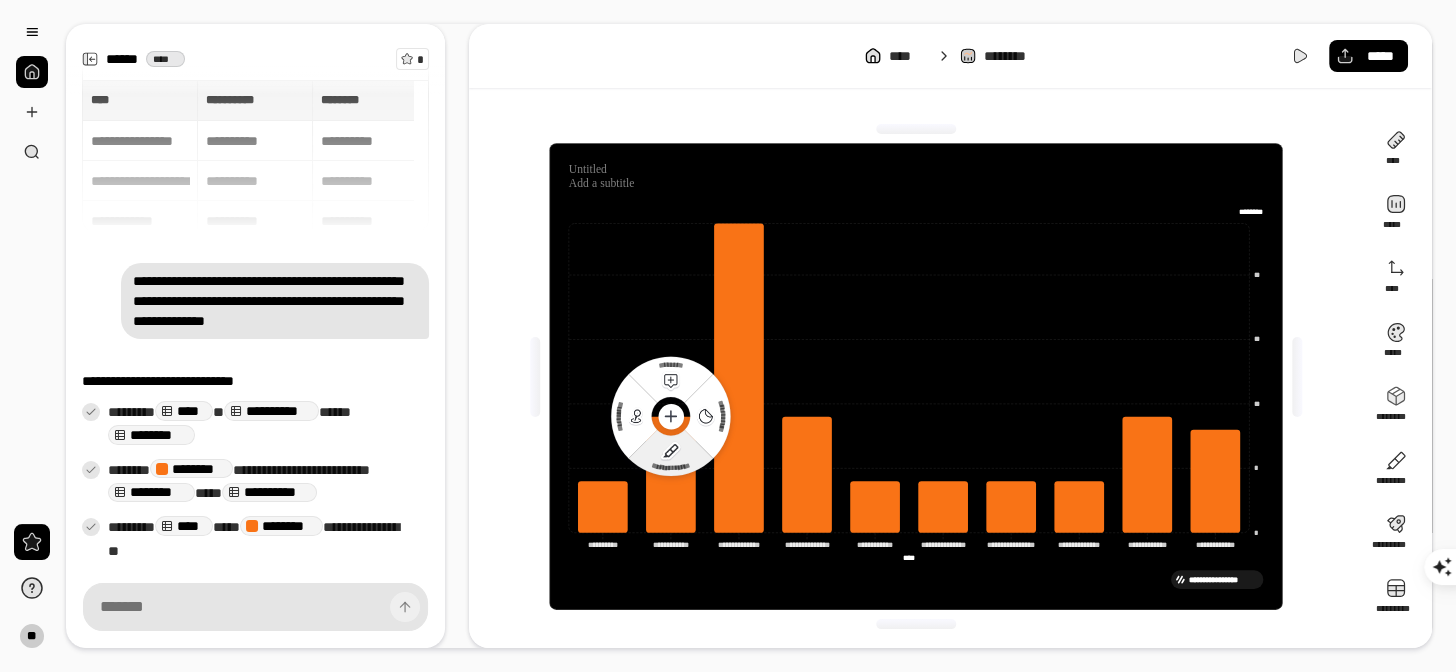 click on "**********" 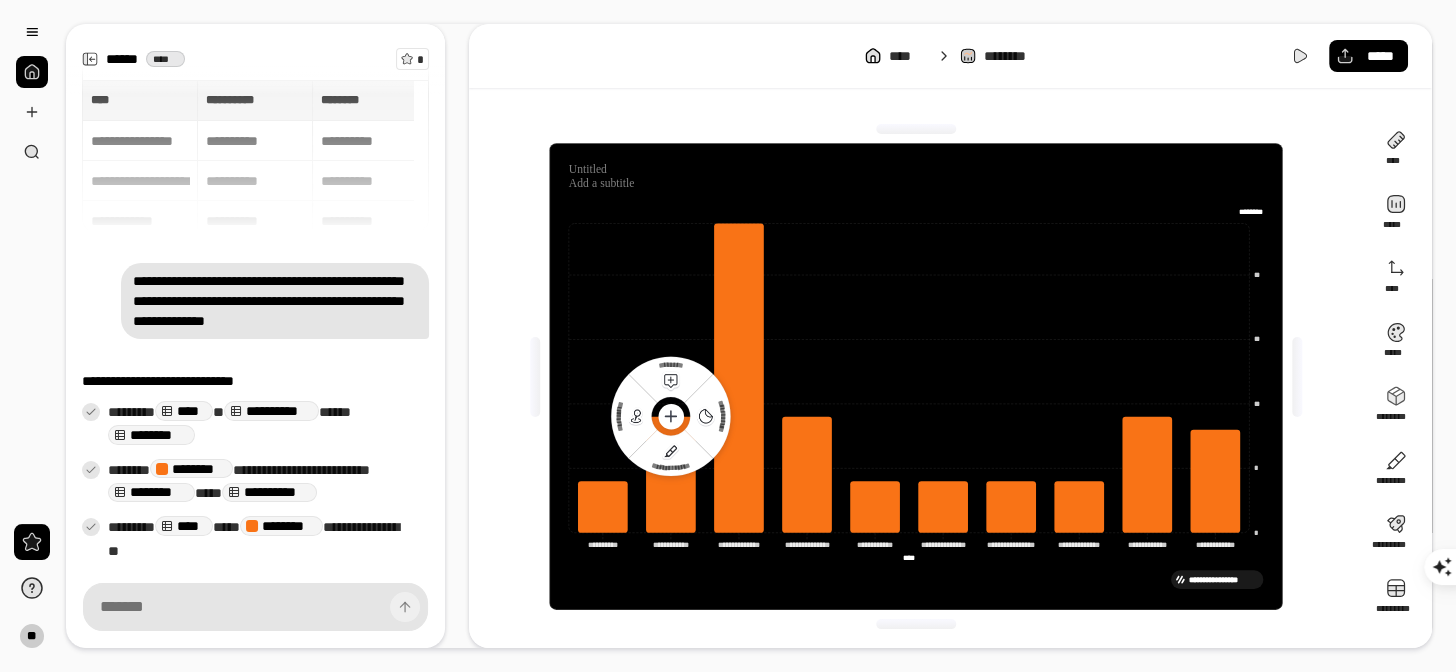 click 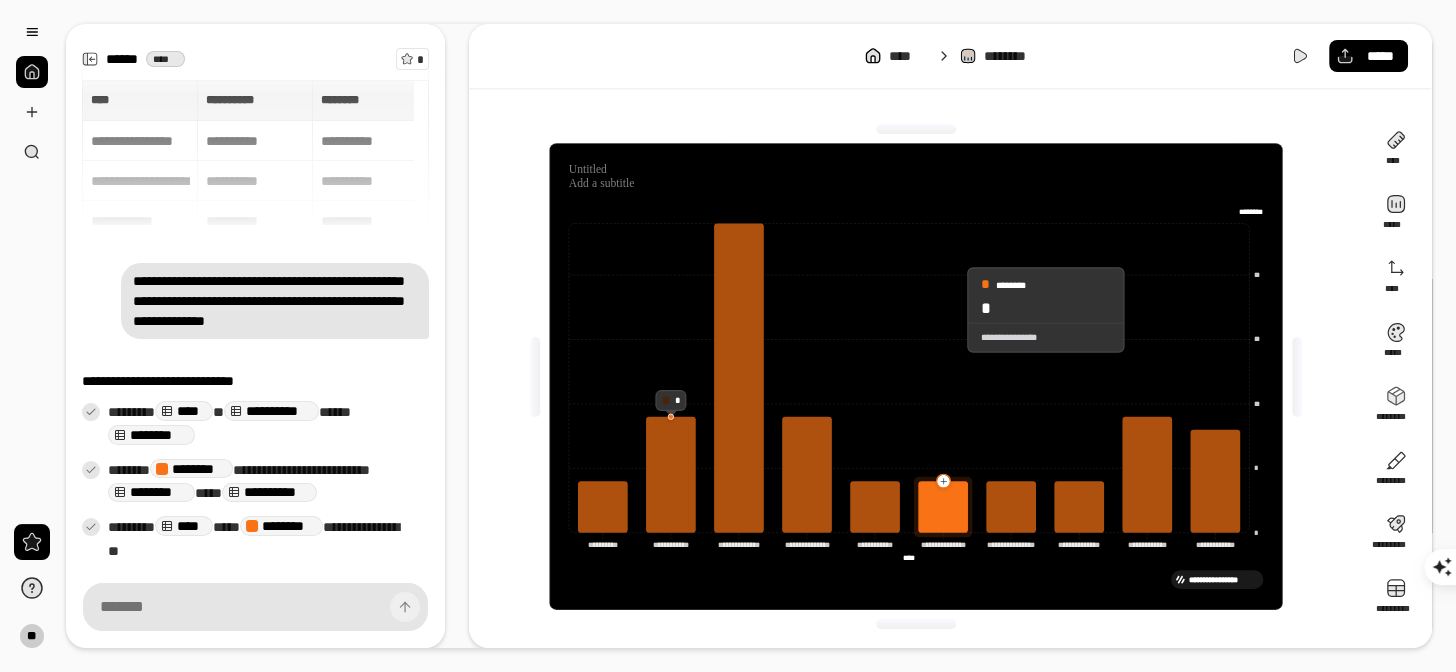 click 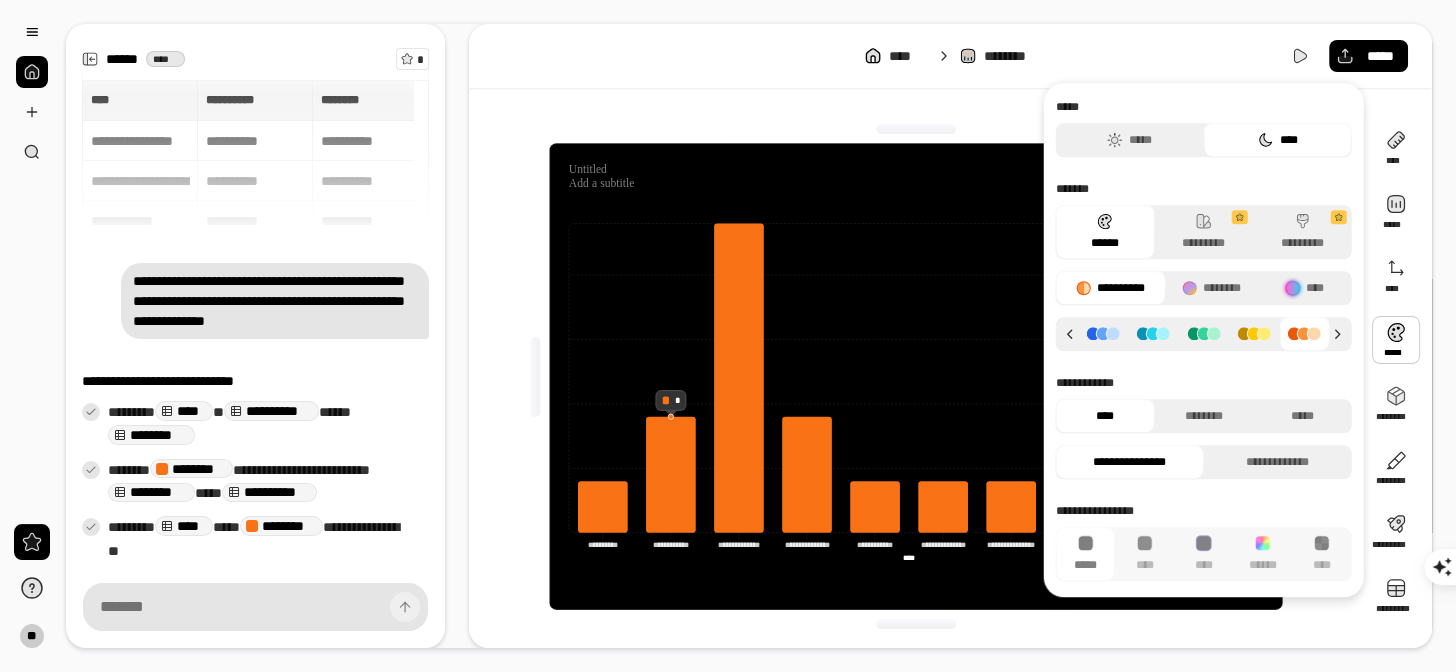 click at bounding box center (1103, 334) 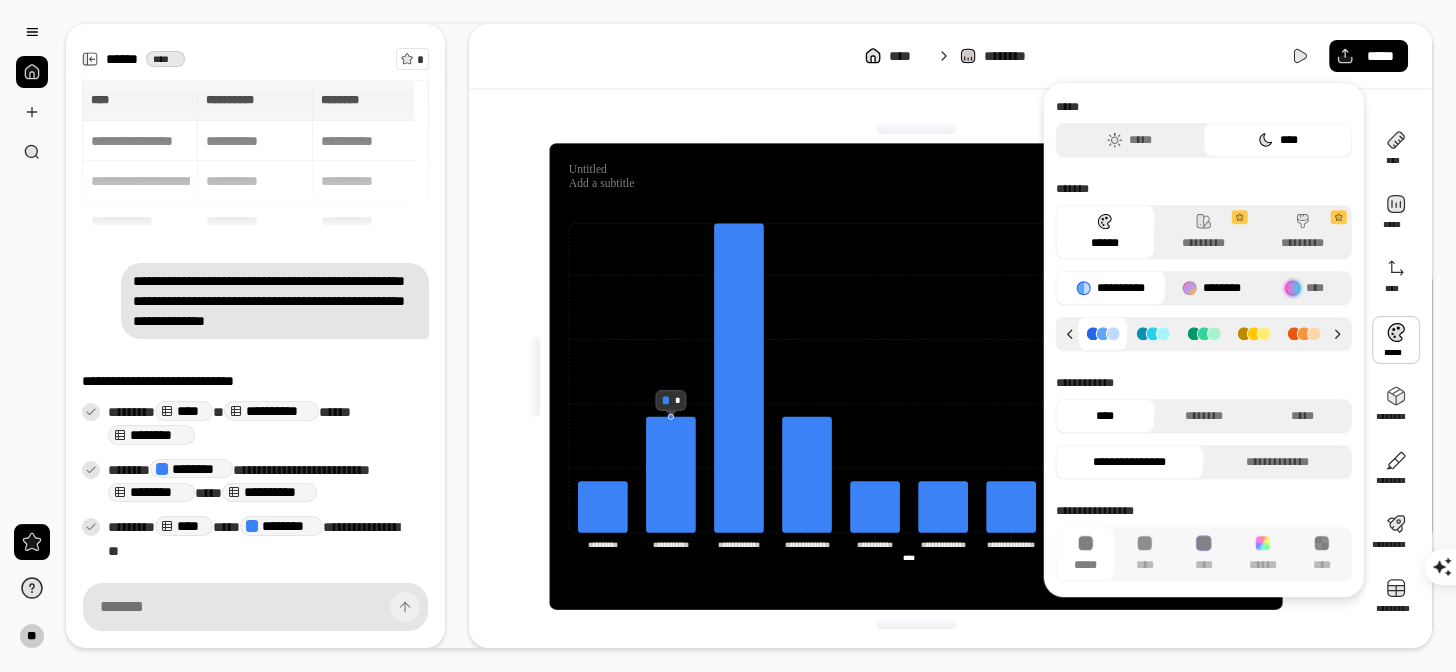 click on "********" at bounding box center (1211, 288) 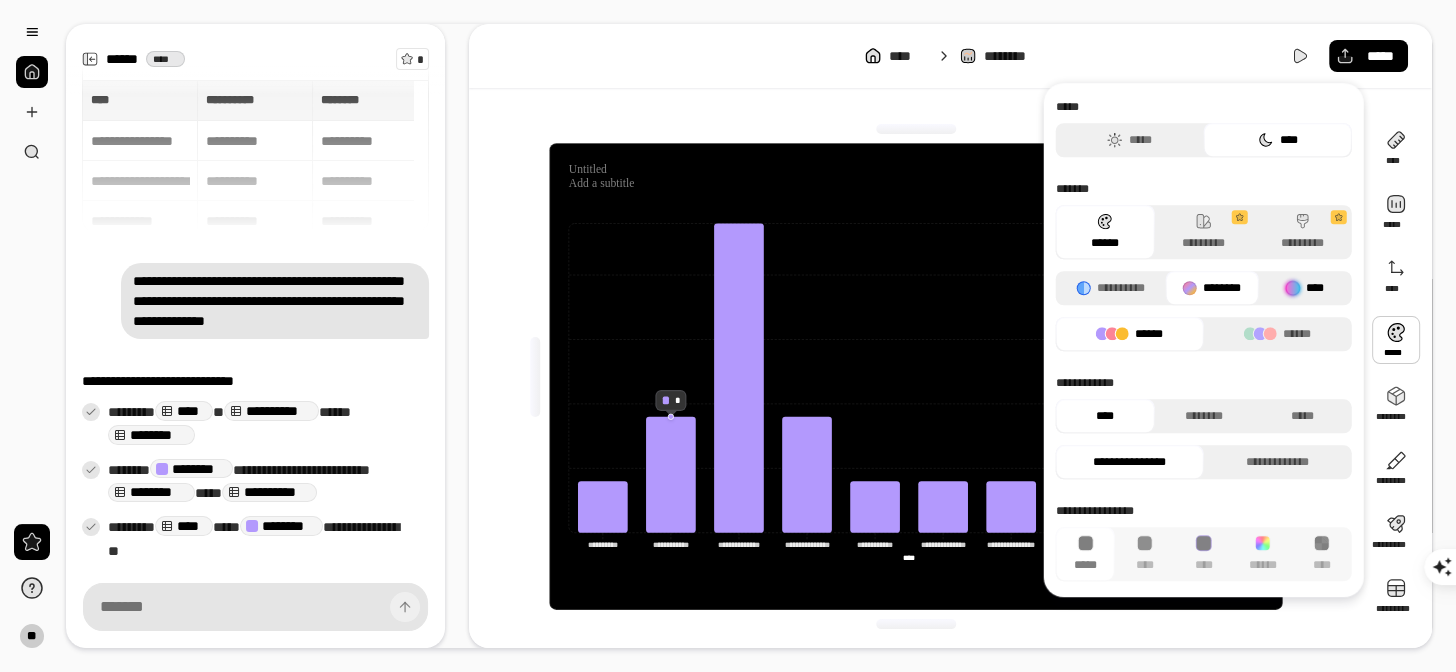click on "****" at bounding box center [1304, 288] 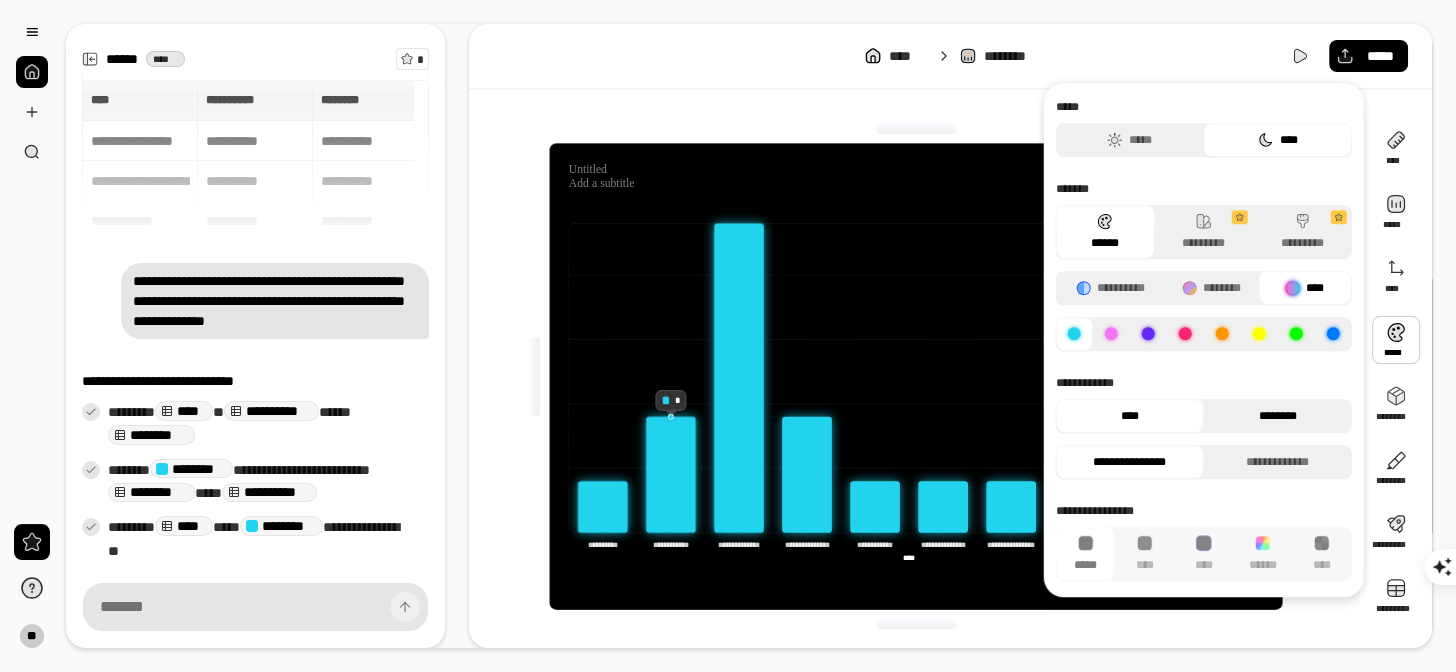 click on "********" at bounding box center (1278, 416) 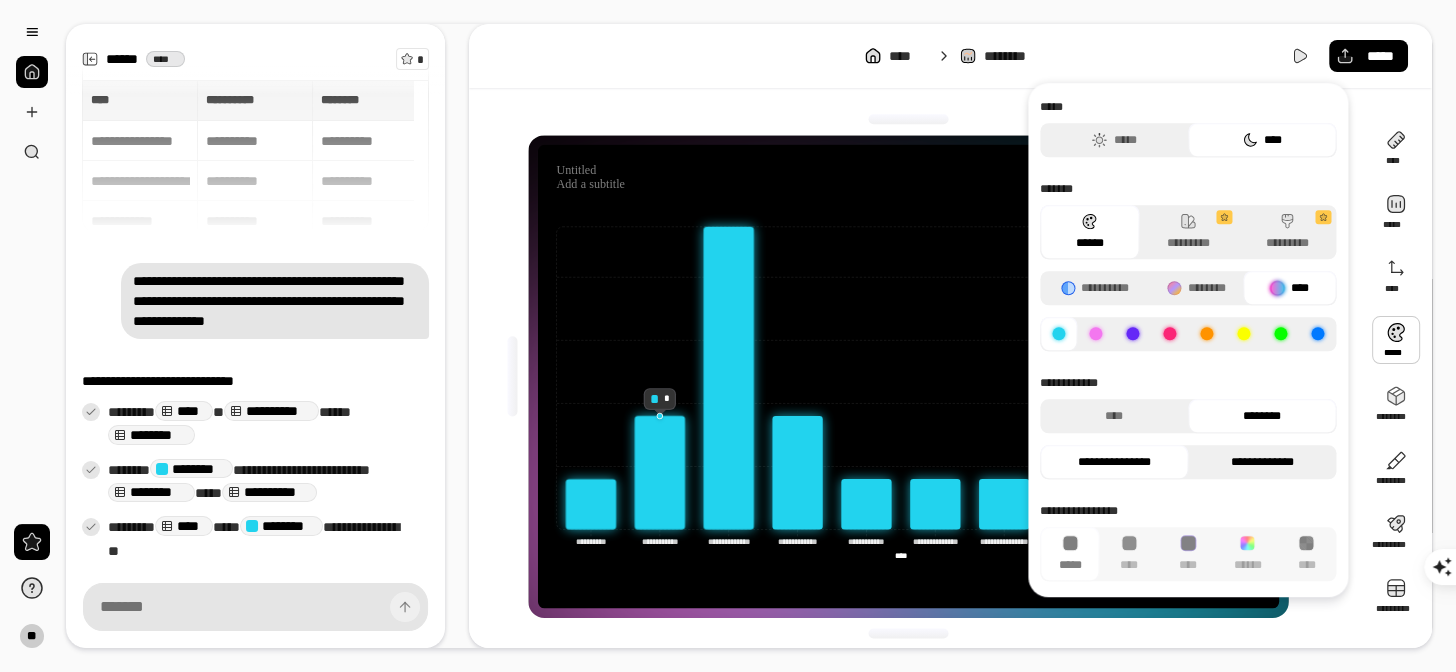click on "**********" at bounding box center [1262, 462] 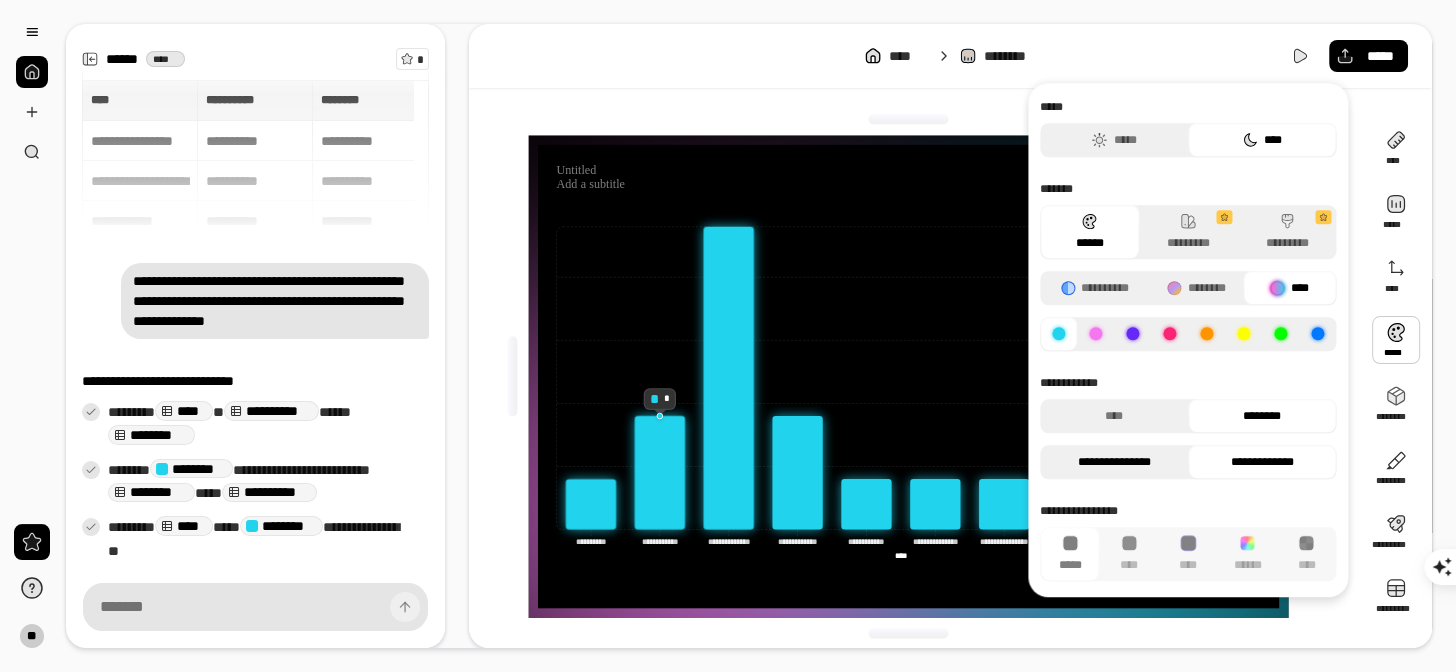click on "**********" at bounding box center (1114, 462) 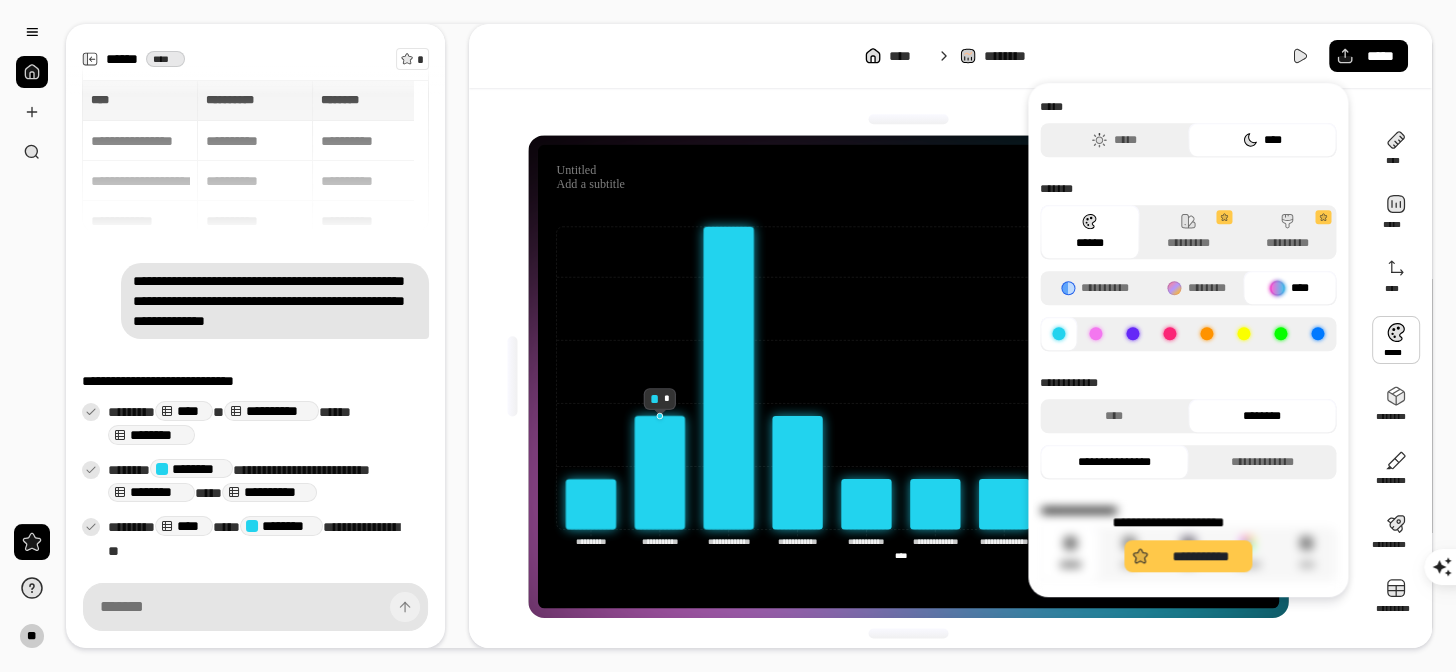 click on "**********" at bounding box center (1188, 542) 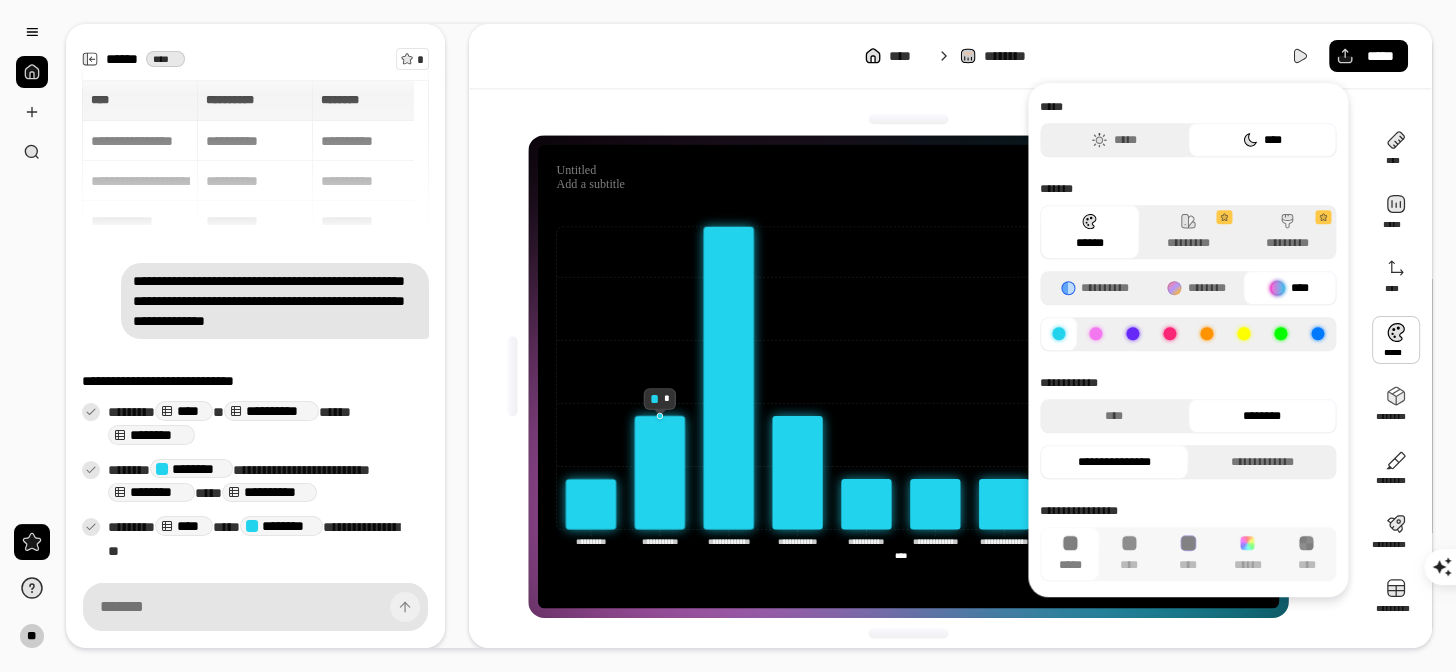 click on "**********" 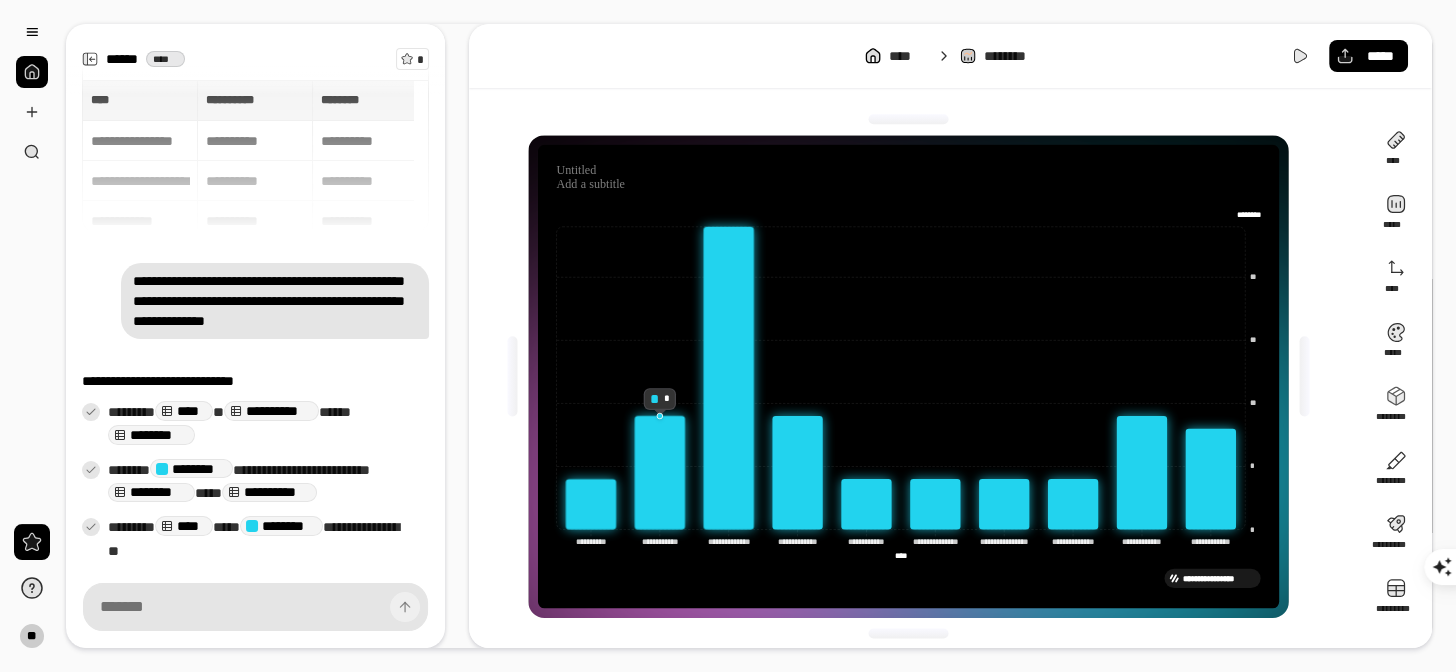 click on "**********" 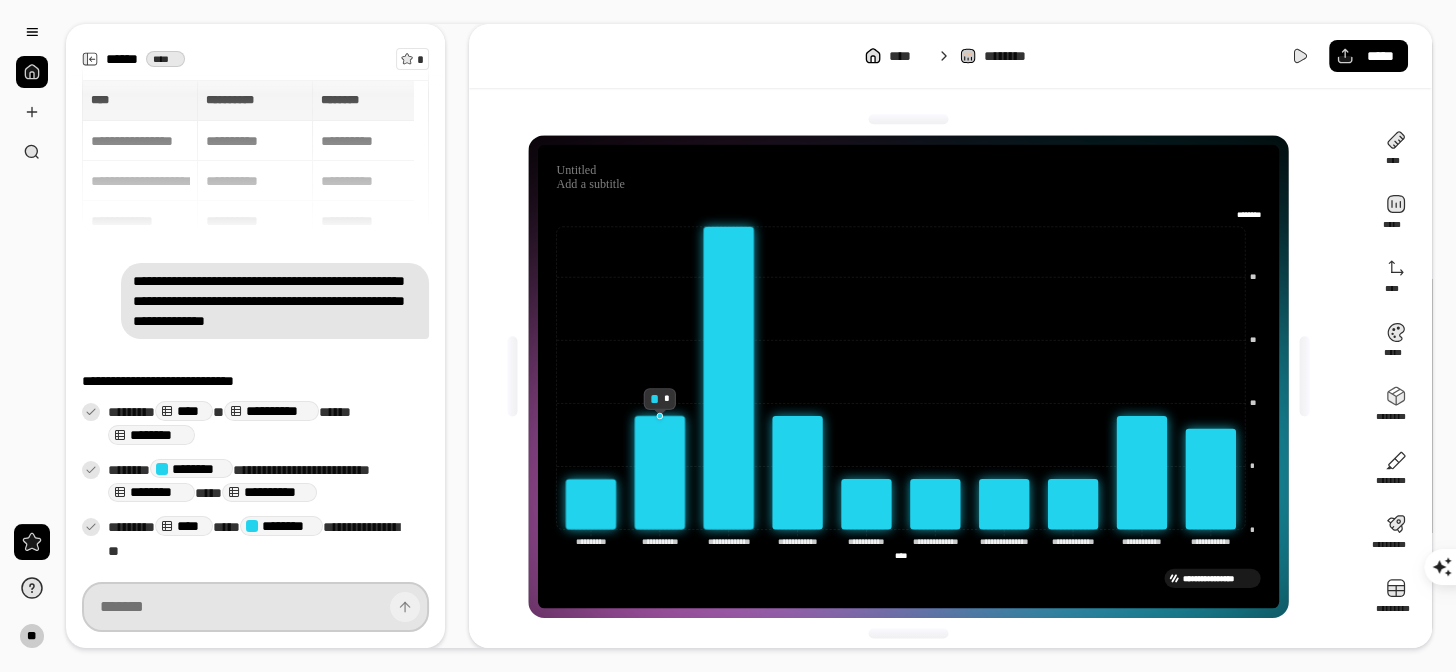 click at bounding box center (255, 607) 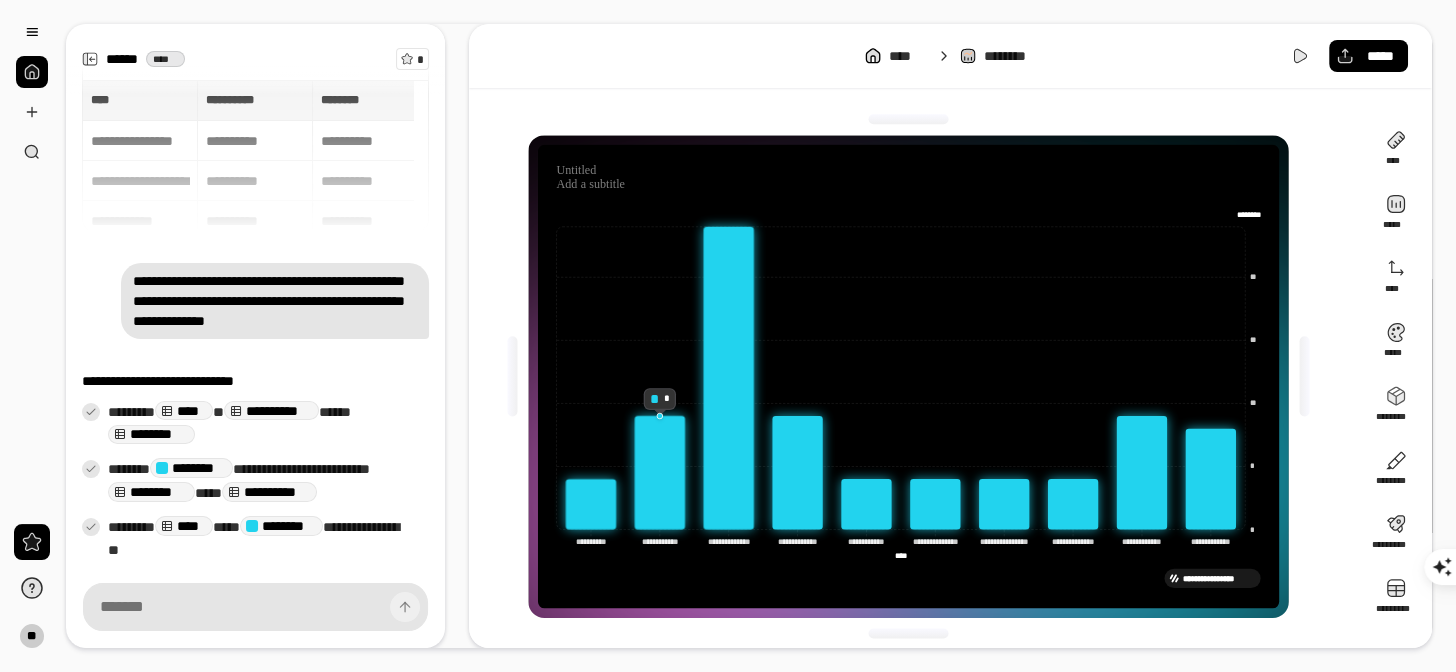 click on "**********" at bounding box center (255, 156) 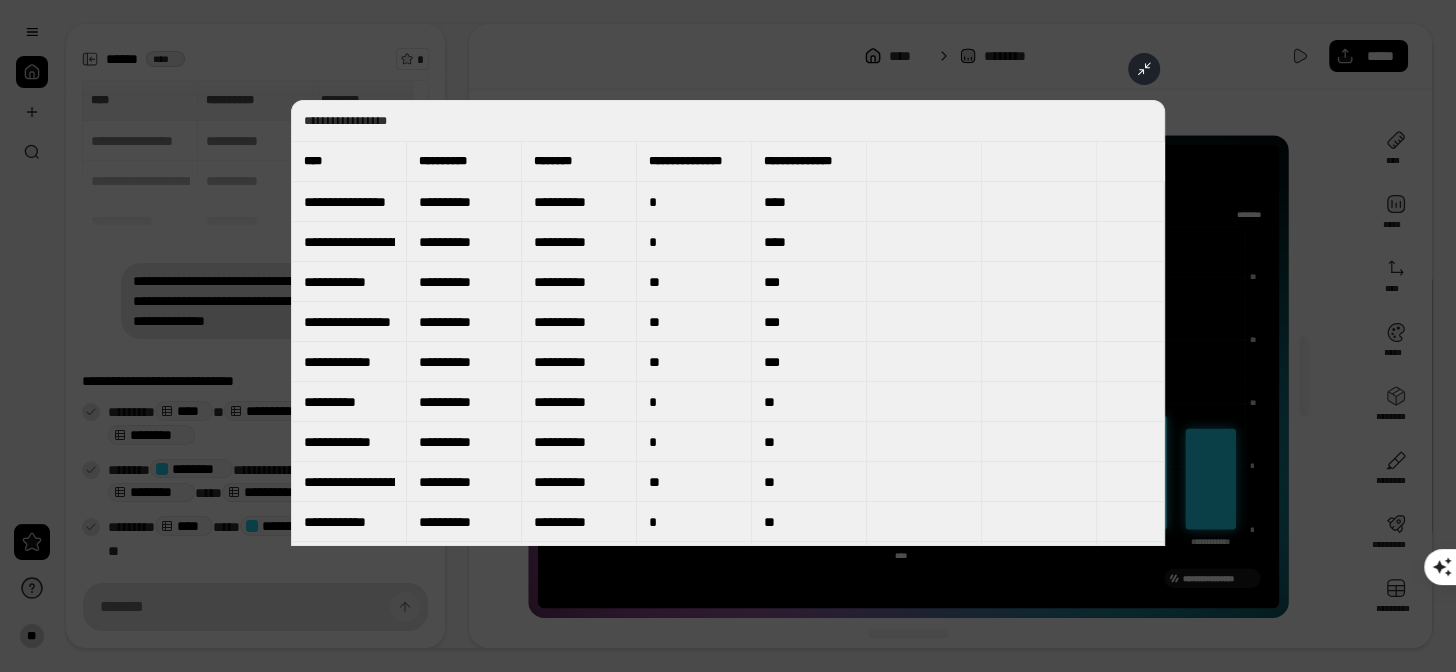 click at bounding box center [728, 336] 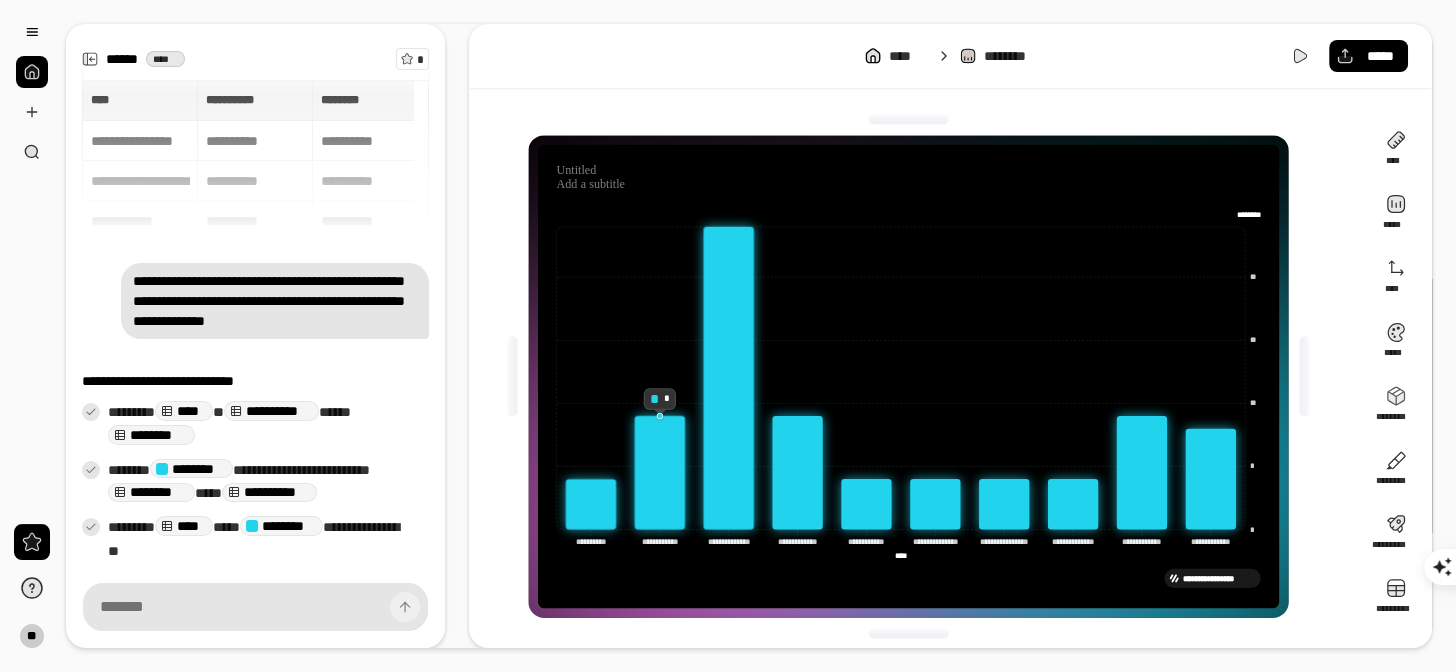 click on "**********" at bounding box center [255, 156] 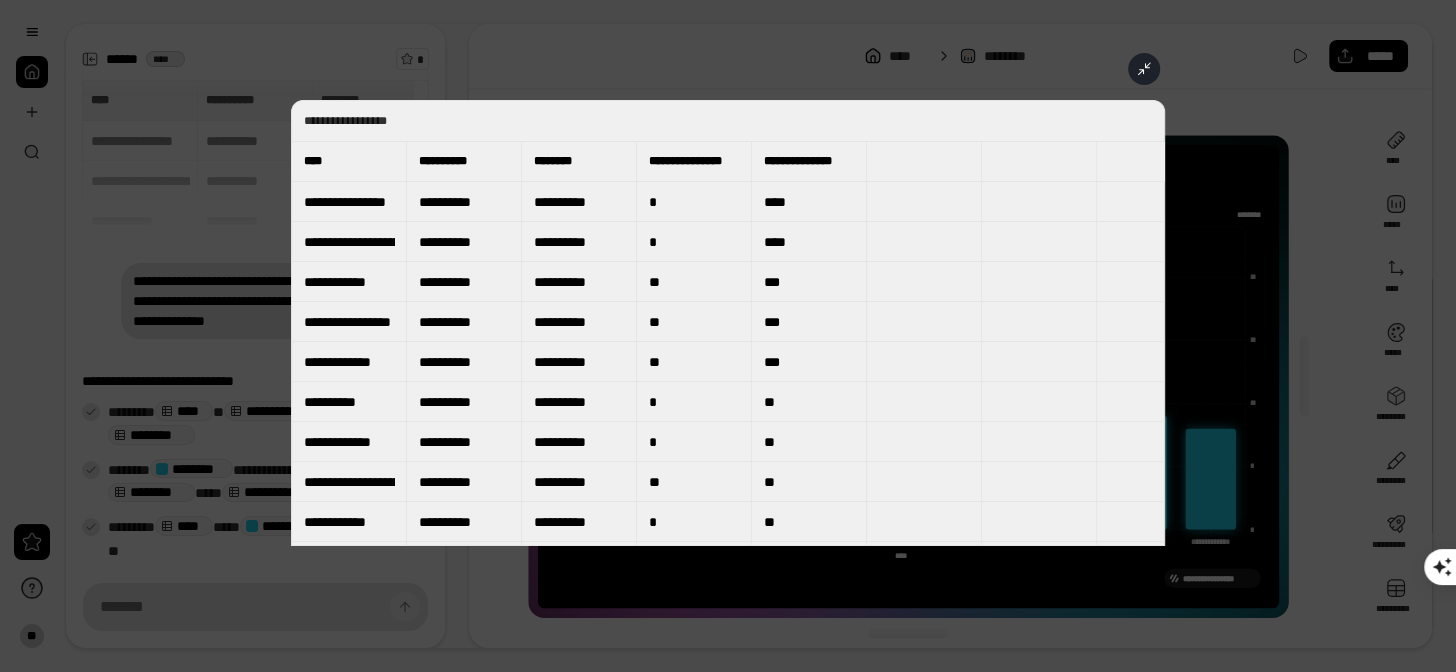 click on "**********" at bounding box center [349, 202] 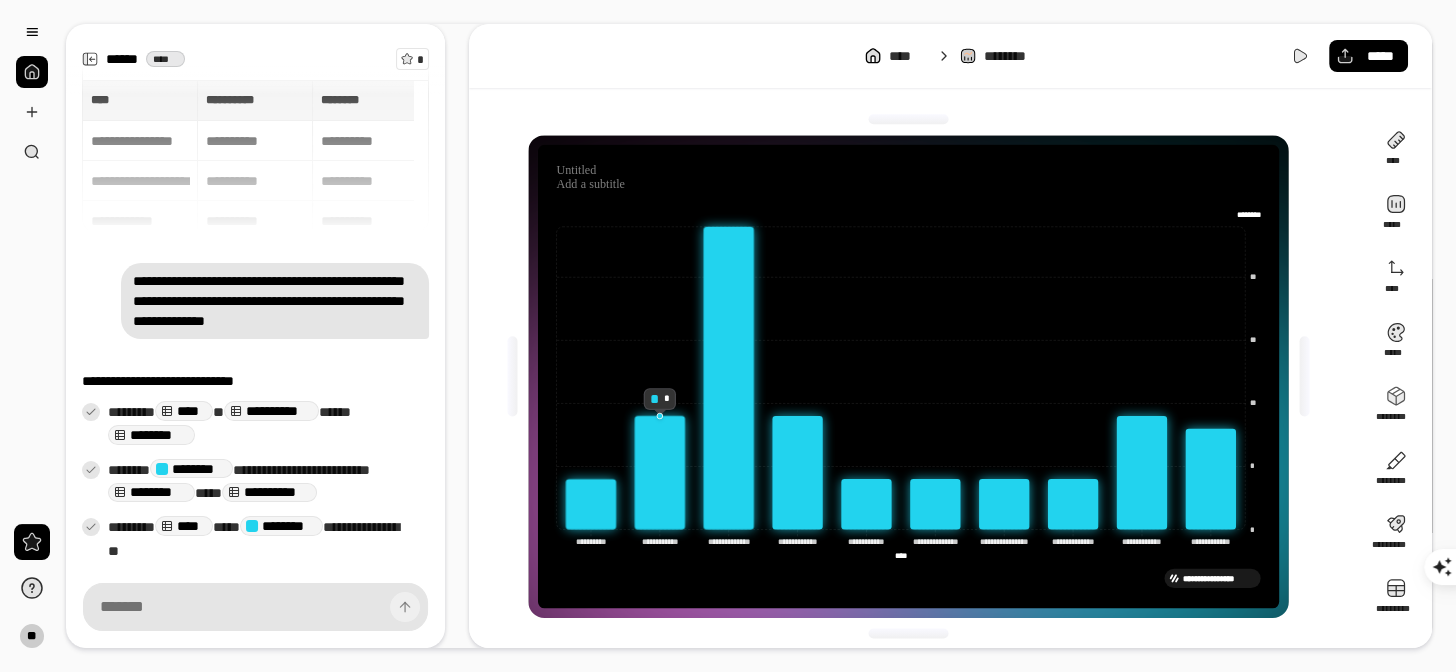 click on "**********" at bounding box center (255, 156) 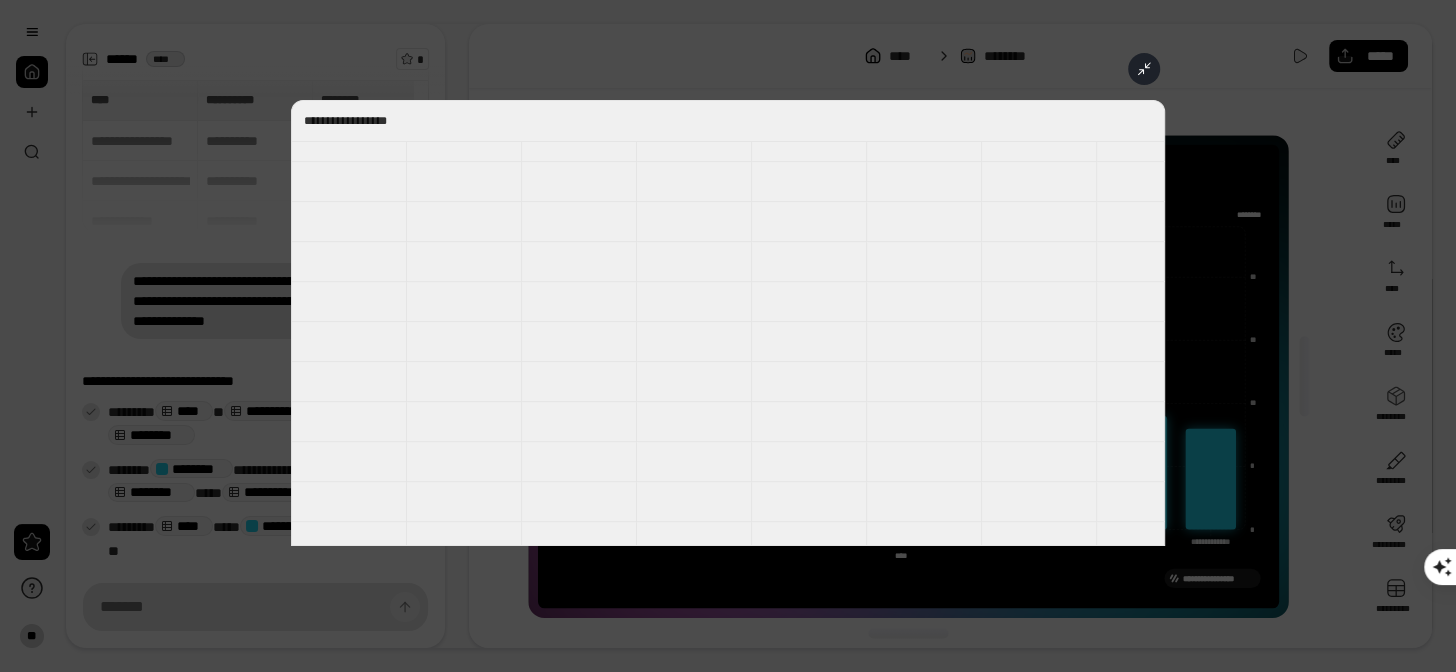 scroll, scrollTop: 0, scrollLeft: 0, axis: both 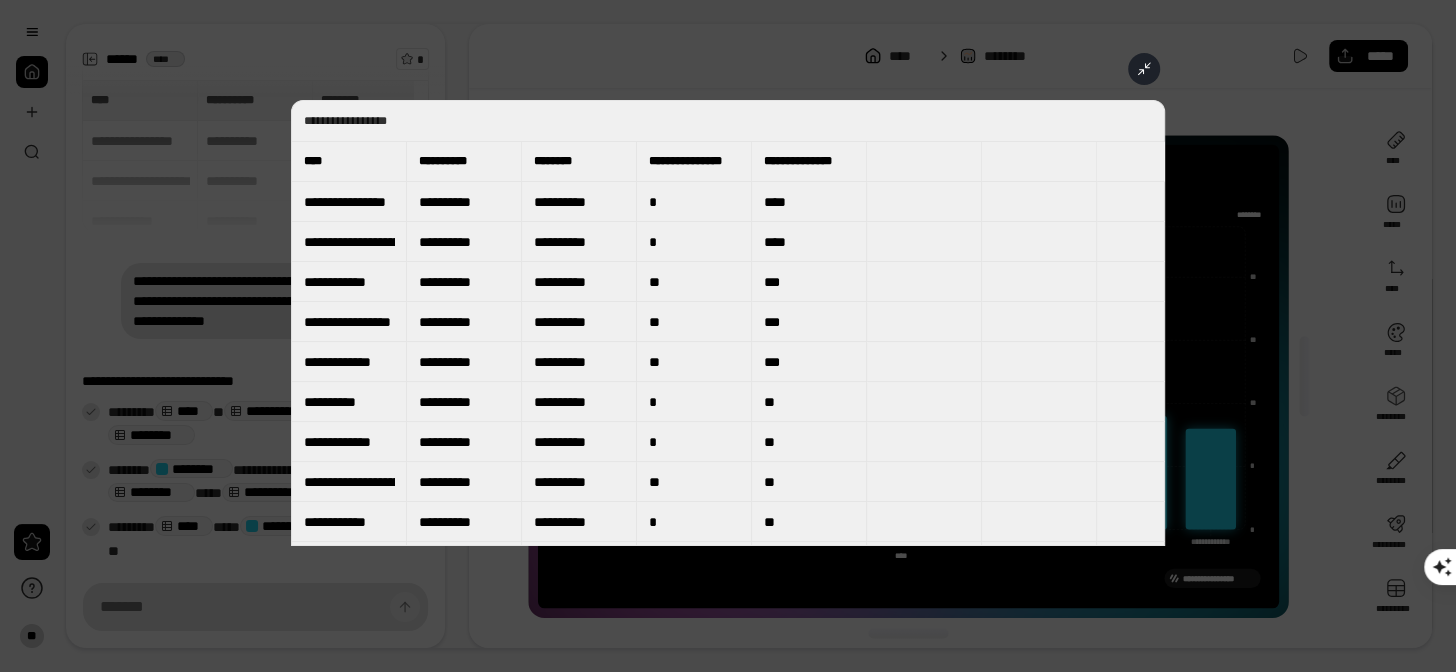 click on "**********" at bounding box center (349, 202) 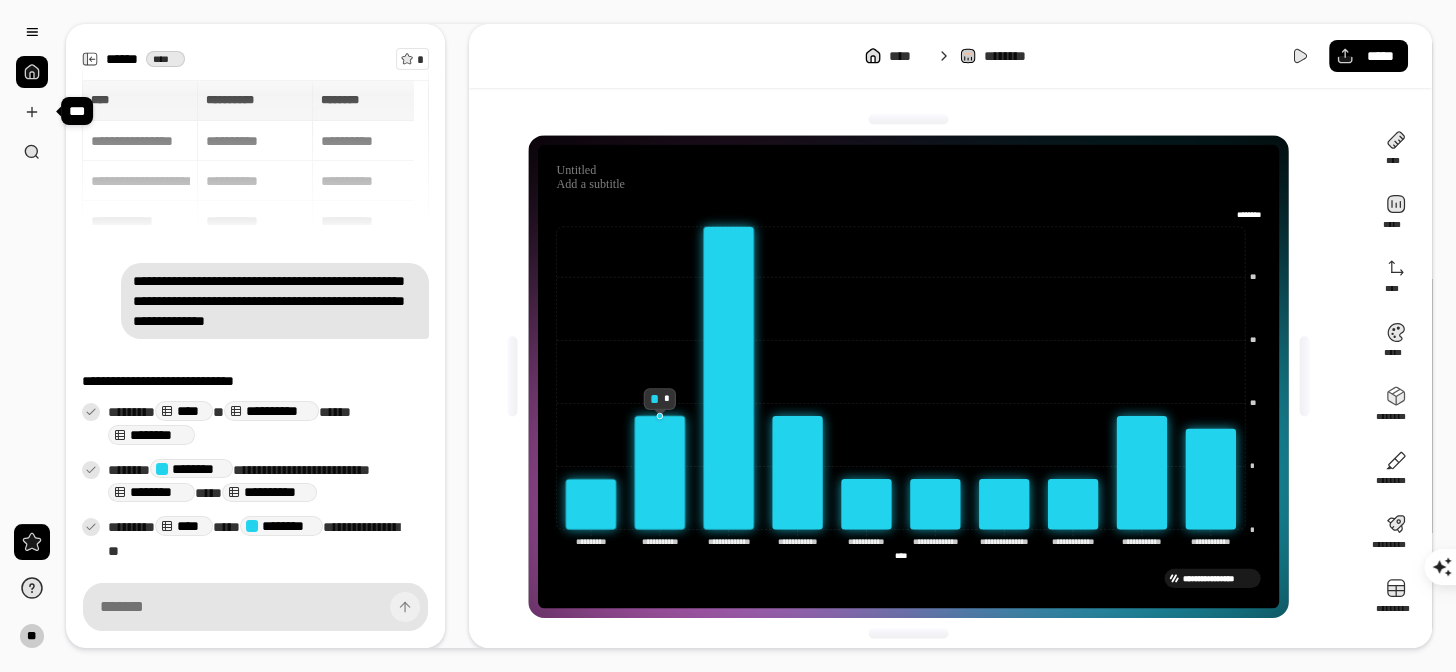 drag, startPoint x: 33, startPoint y: 112, endPoint x: 51, endPoint y: 101, distance: 21.095022 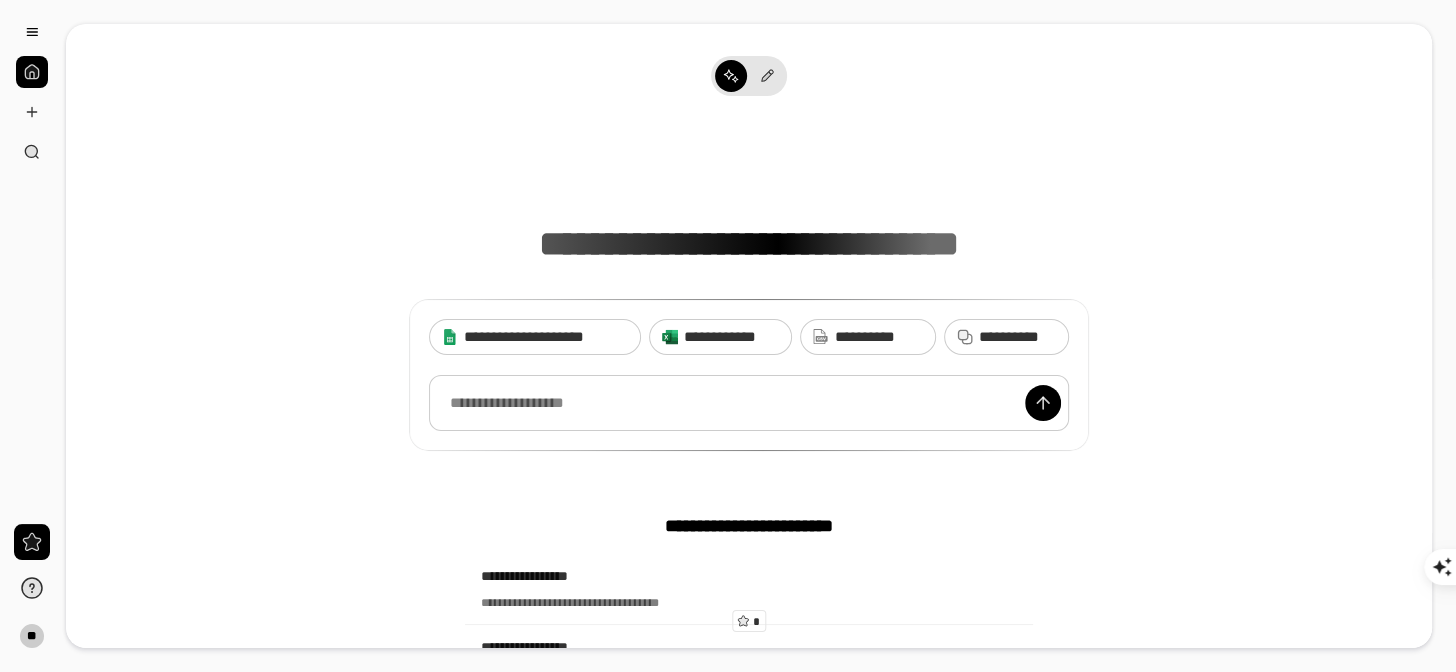 click at bounding box center [749, 403] 